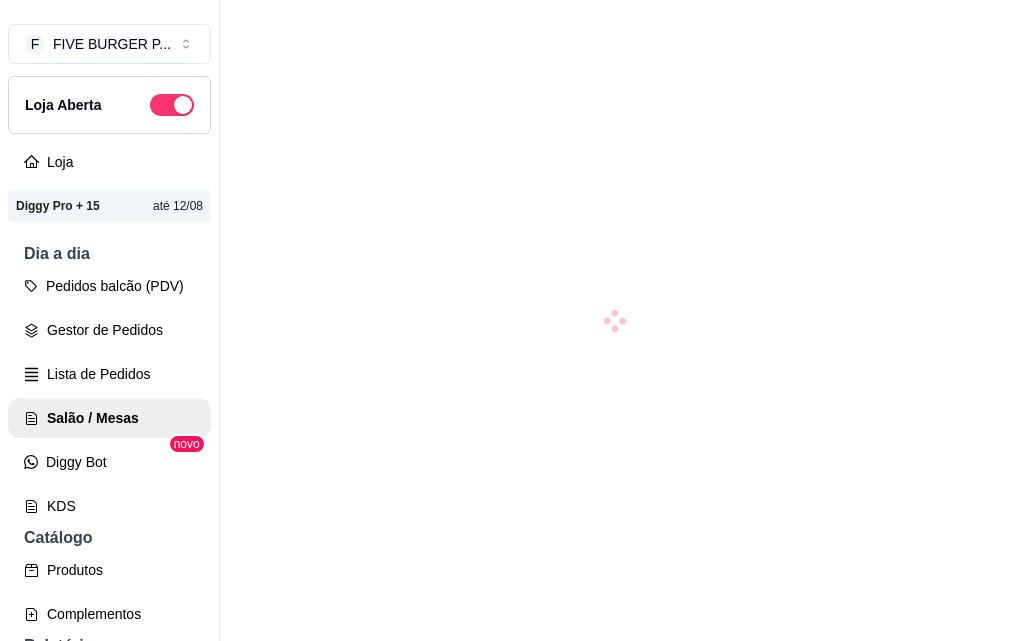 scroll, scrollTop: 0, scrollLeft: 0, axis: both 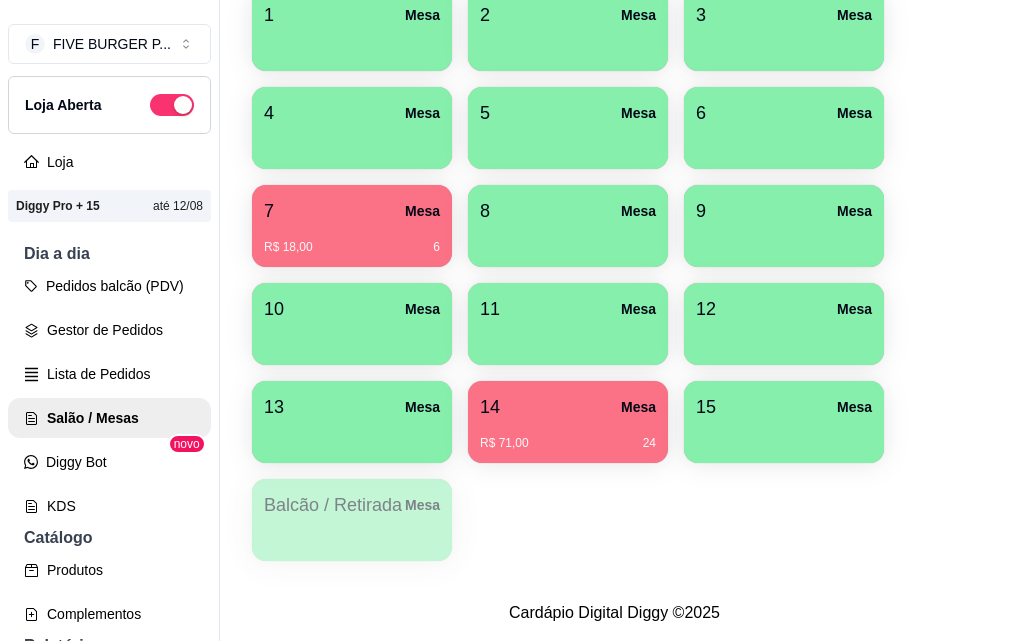 click on "14 Mesa R$ 71,00 42" at bounding box center (568, 422) 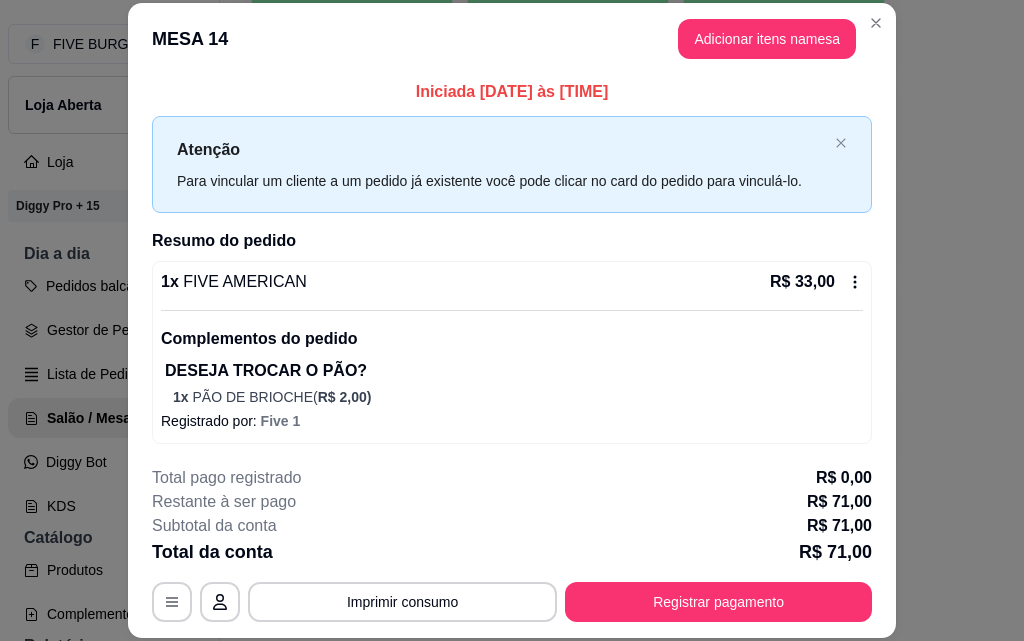 scroll, scrollTop: 0, scrollLeft: 0, axis: both 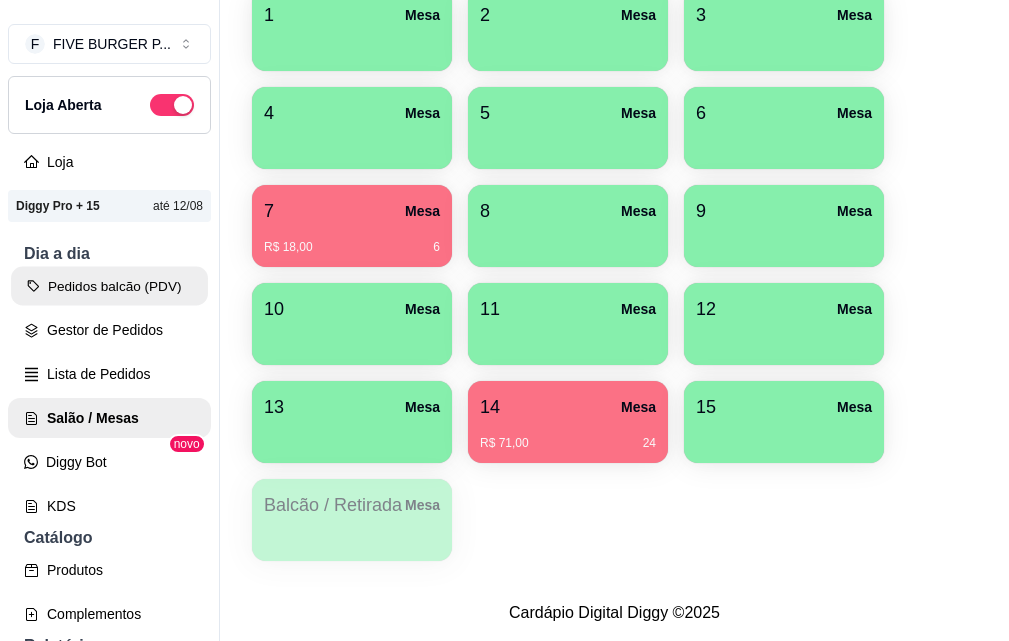 click on "Pedidos balcão (PDV)" at bounding box center [109, 286] 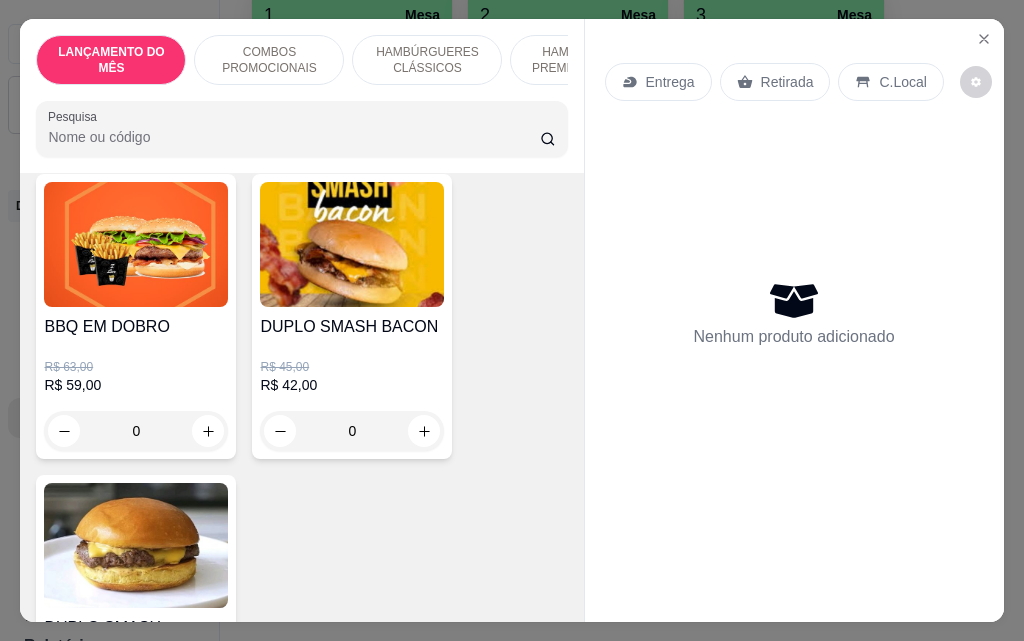 scroll, scrollTop: 500, scrollLeft: 0, axis: vertical 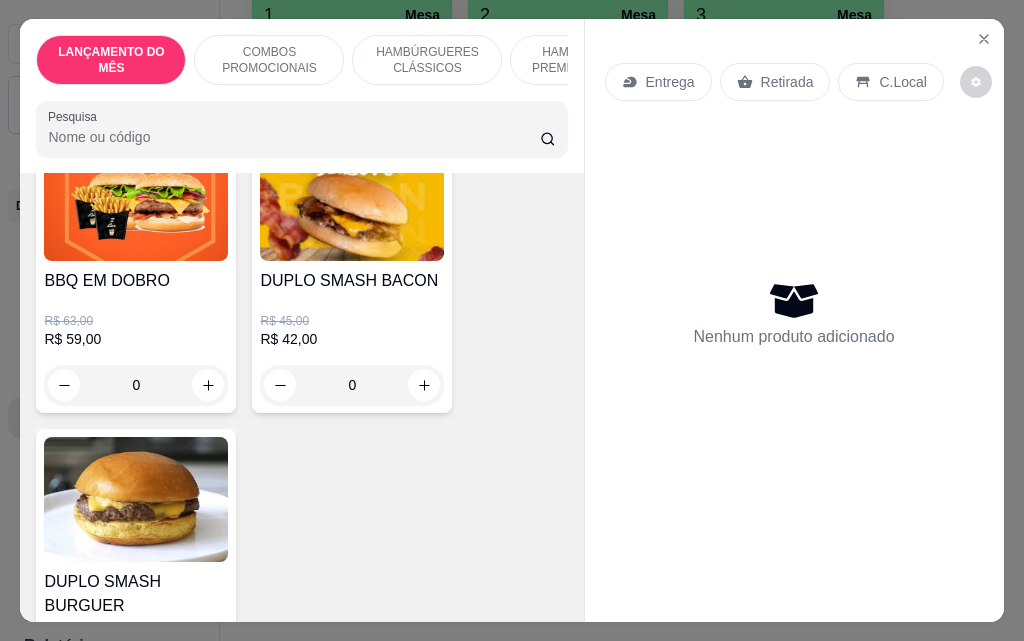click on "0" at bounding box center (352, 385) 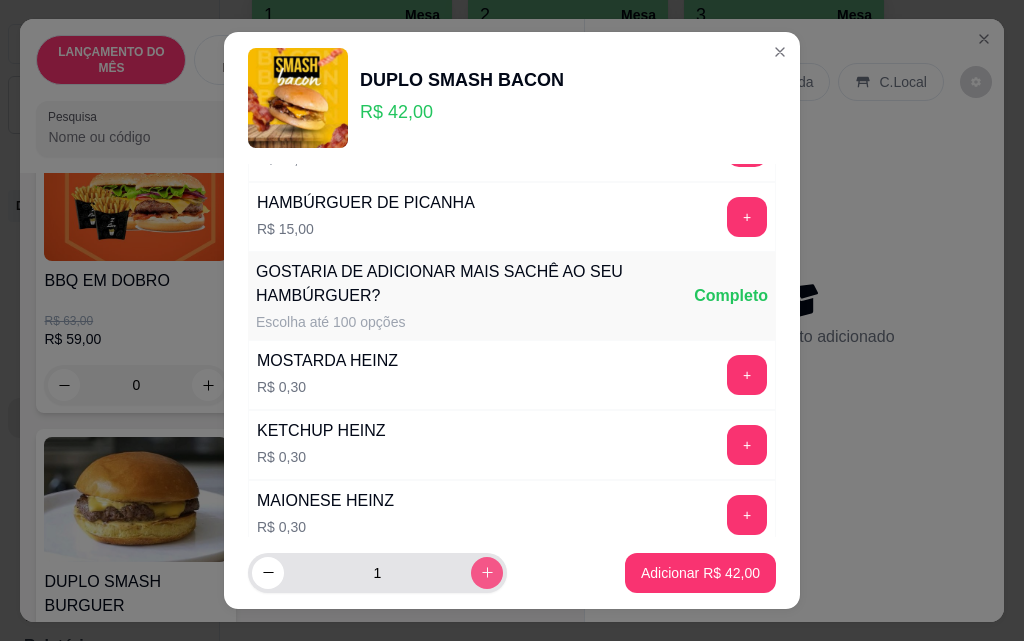 scroll, scrollTop: 1753, scrollLeft: 0, axis: vertical 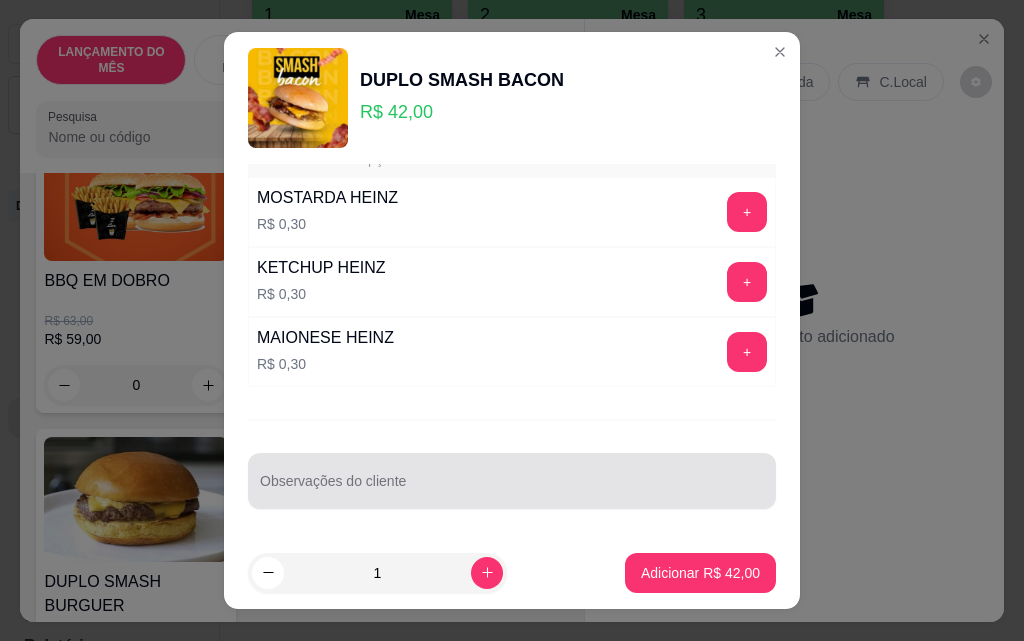 click at bounding box center [512, 481] 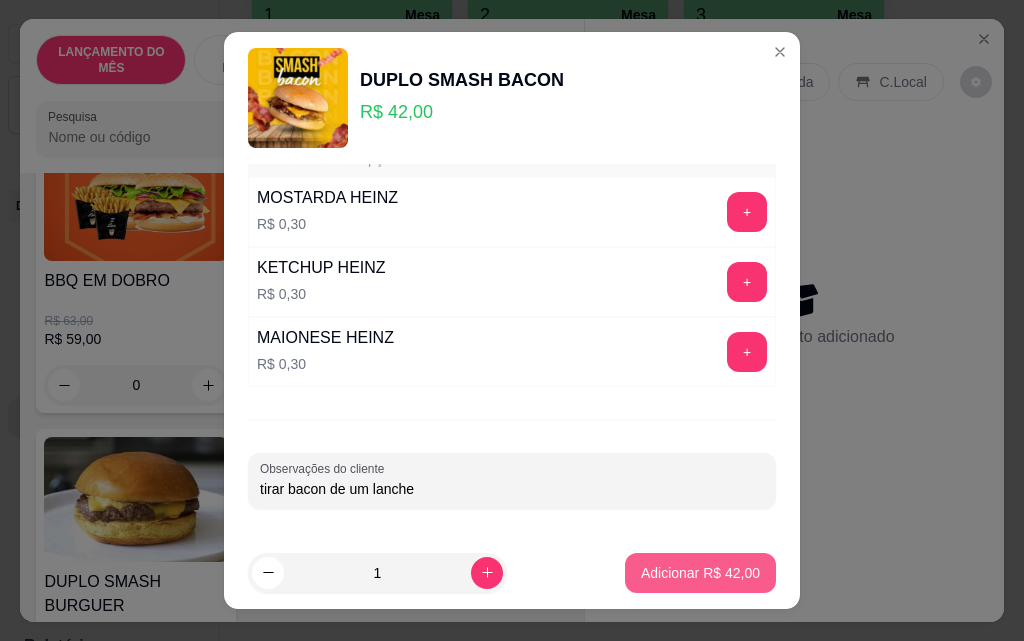 type on "tirar bacon de um lanche" 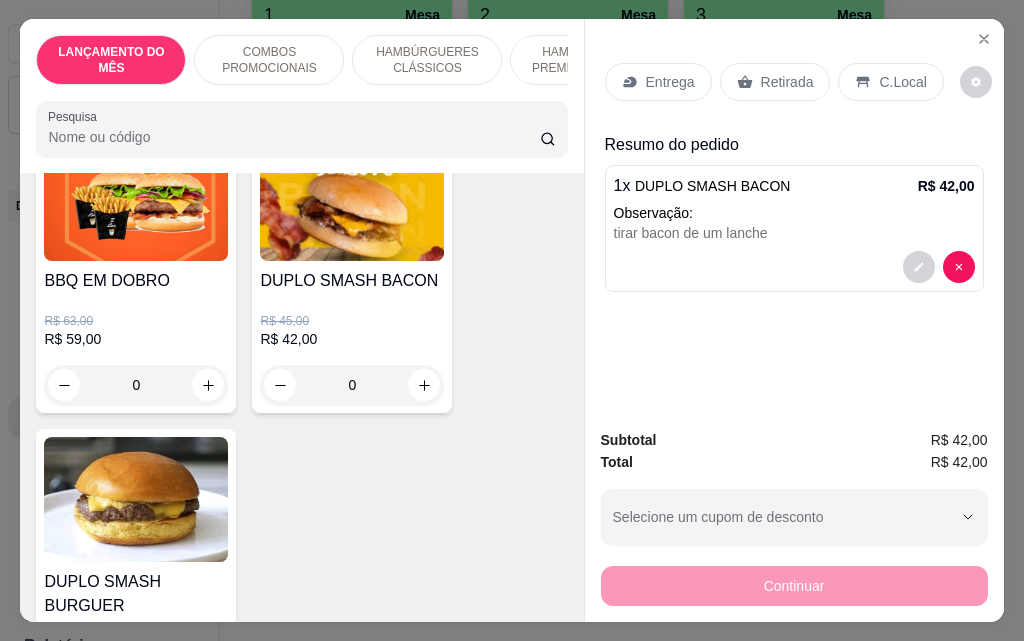 click on "Retirada" at bounding box center [787, 82] 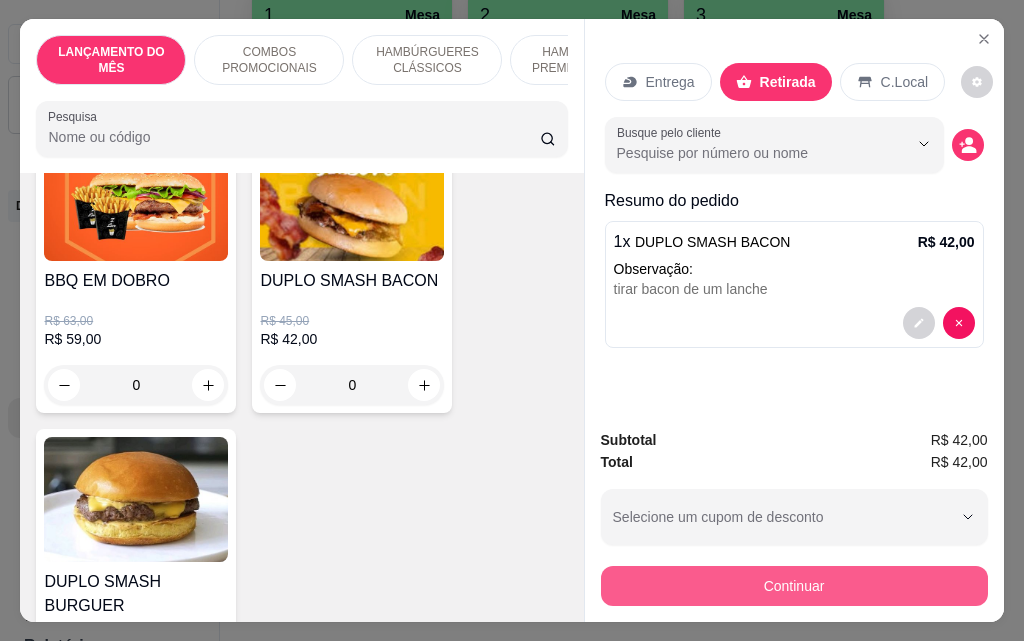 click on "Continuar" at bounding box center (794, 586) 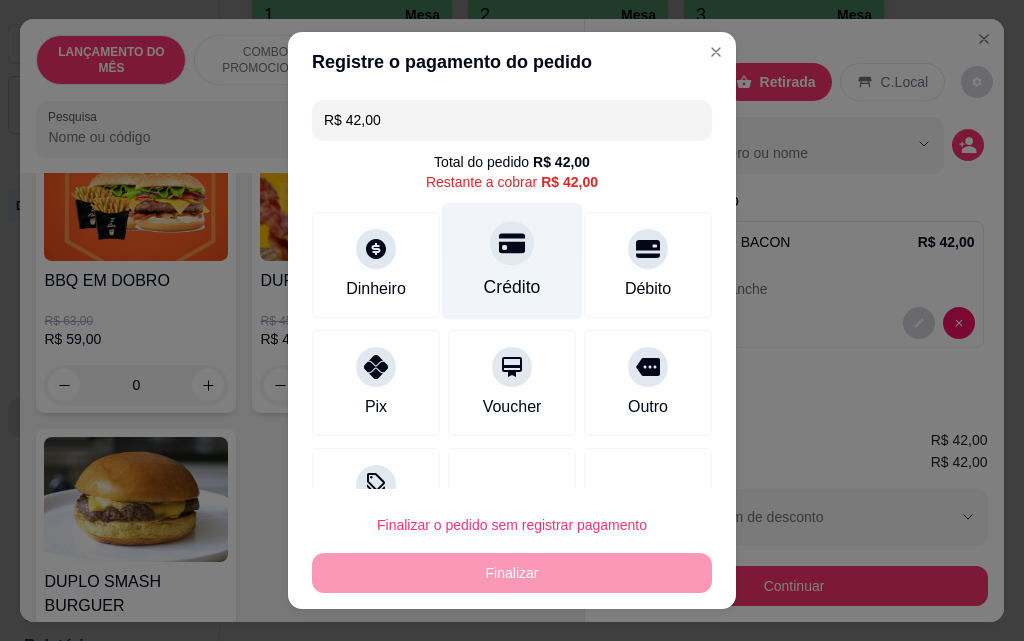 click on "Crédito" at bounding box center [512, 287] 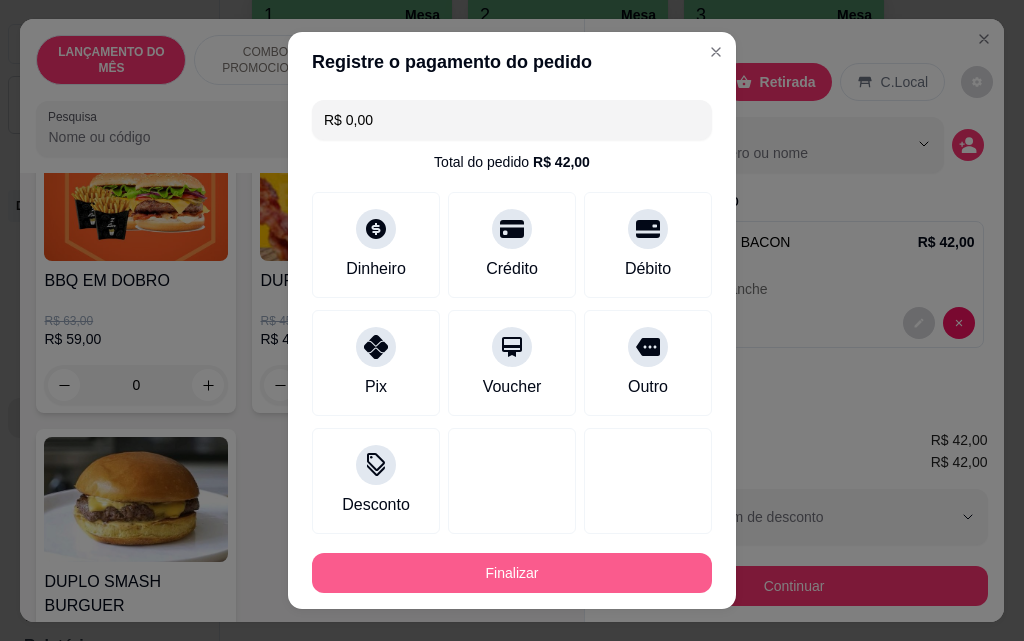 click on "Finalizar" at bounding box center (512, 573) 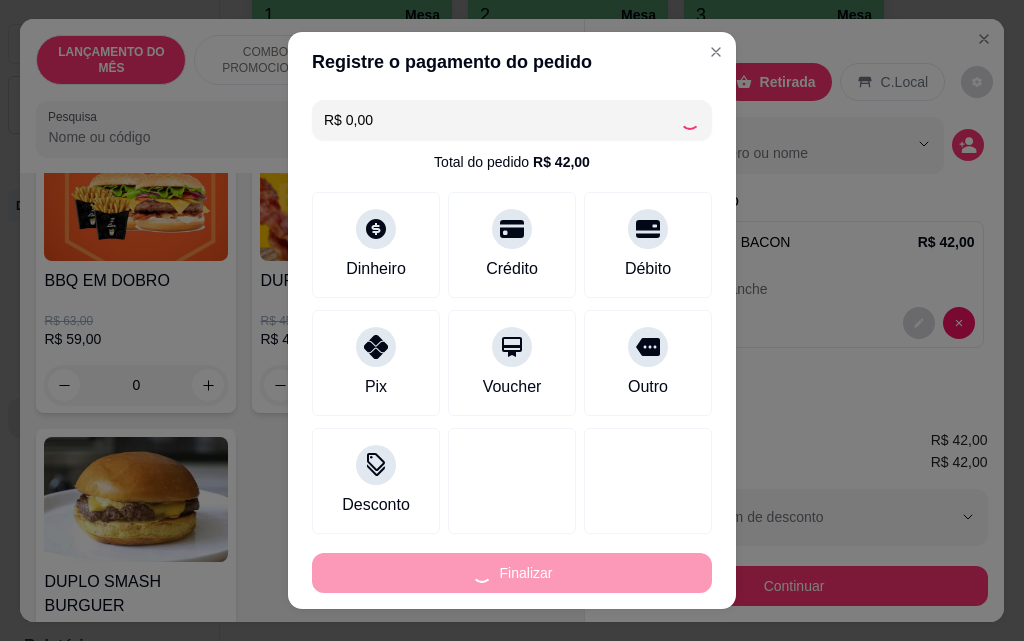 type on "-R$ 42,00" 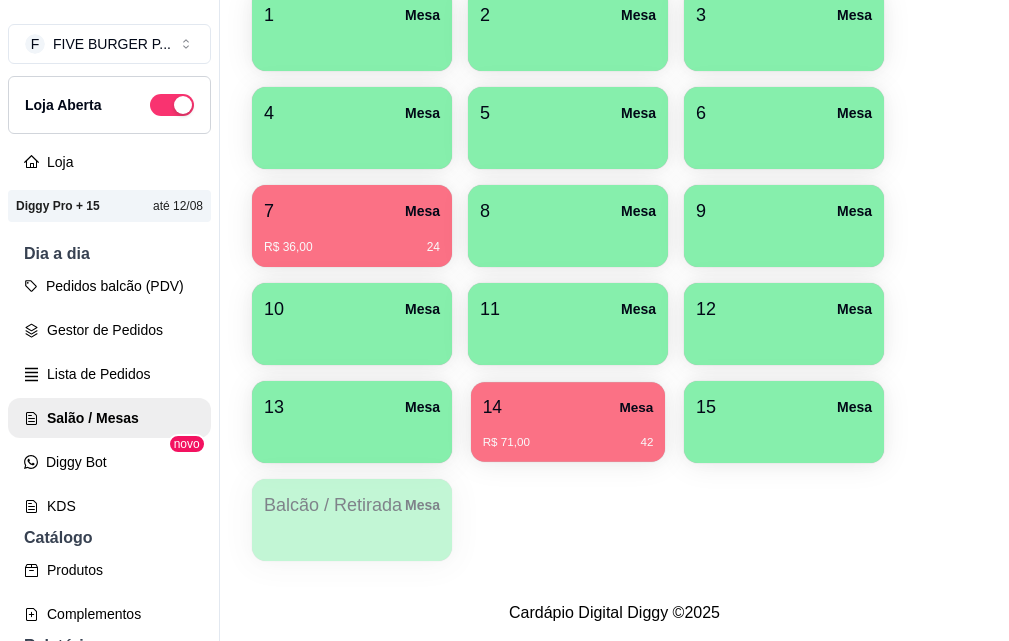 click on "R$ 71,00 42" at bounding box center [568, 435] 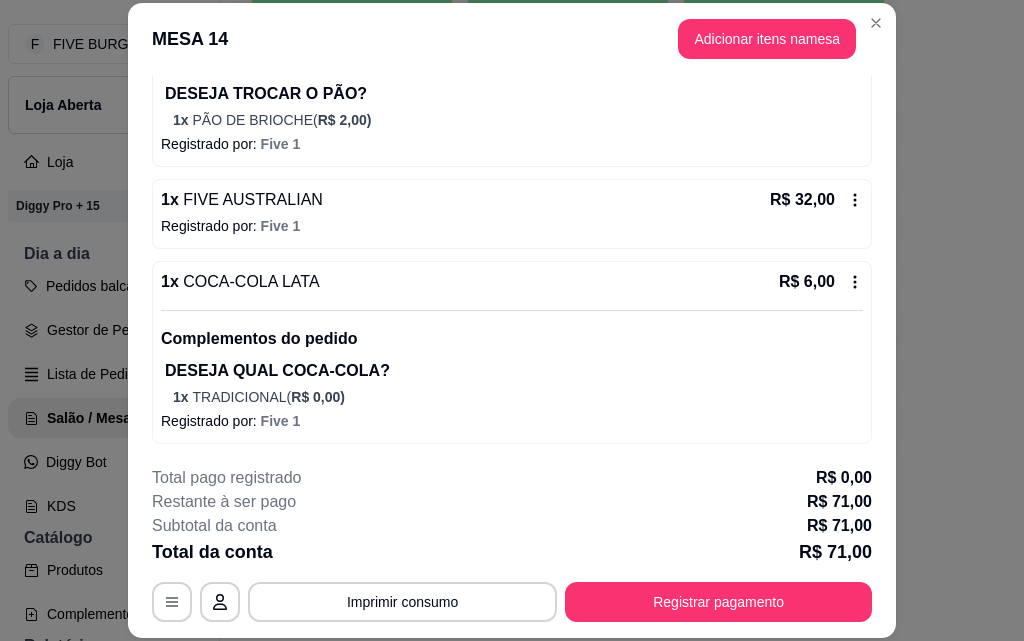 scroll, scrollTop: 282, scrollLeft: 0, axis: vertical 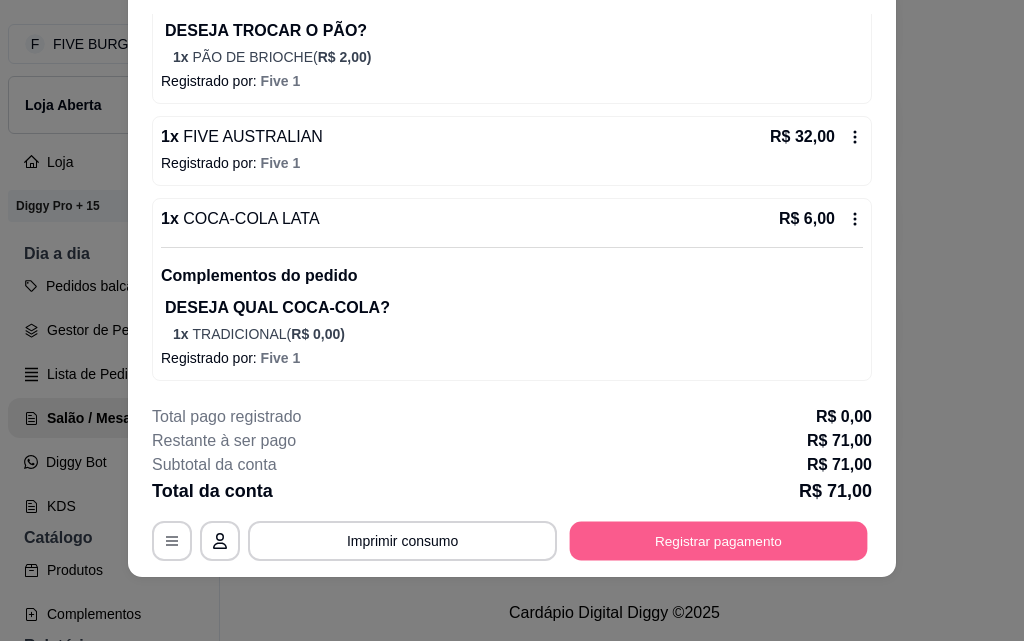 click on "Registrar pagamento" at bounding box center [719, 540] 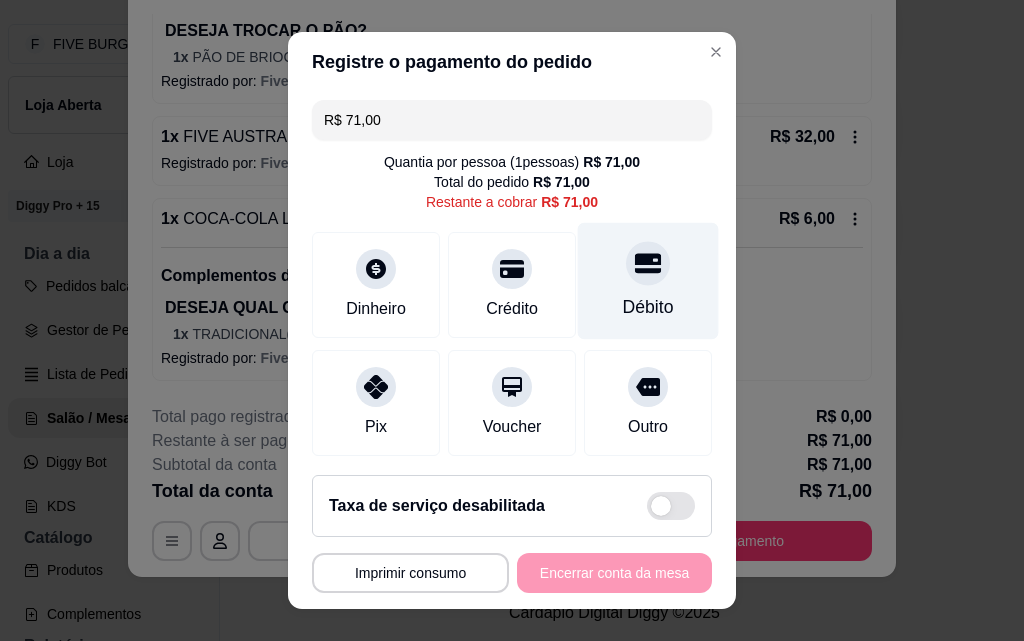 click 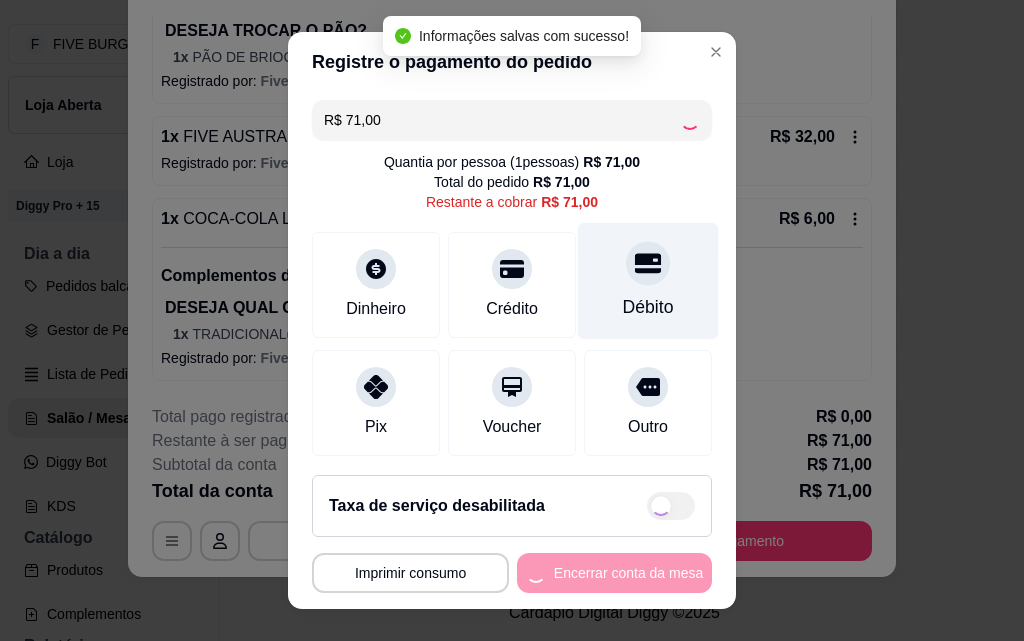 type on "R$ 0,00" 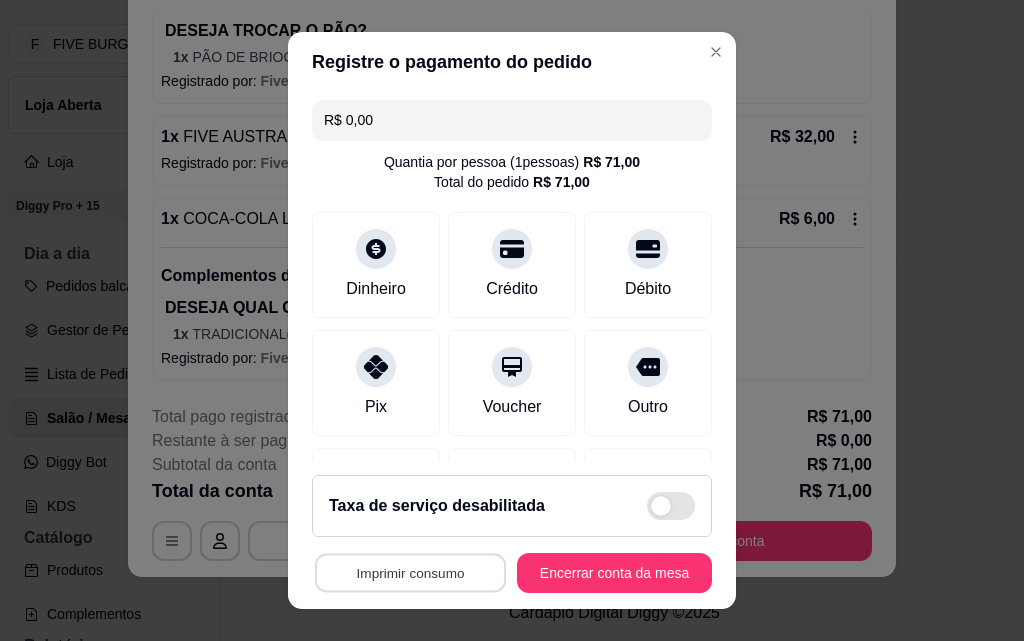 click on "Imprimir consumo" at bounding box center [410, 573] 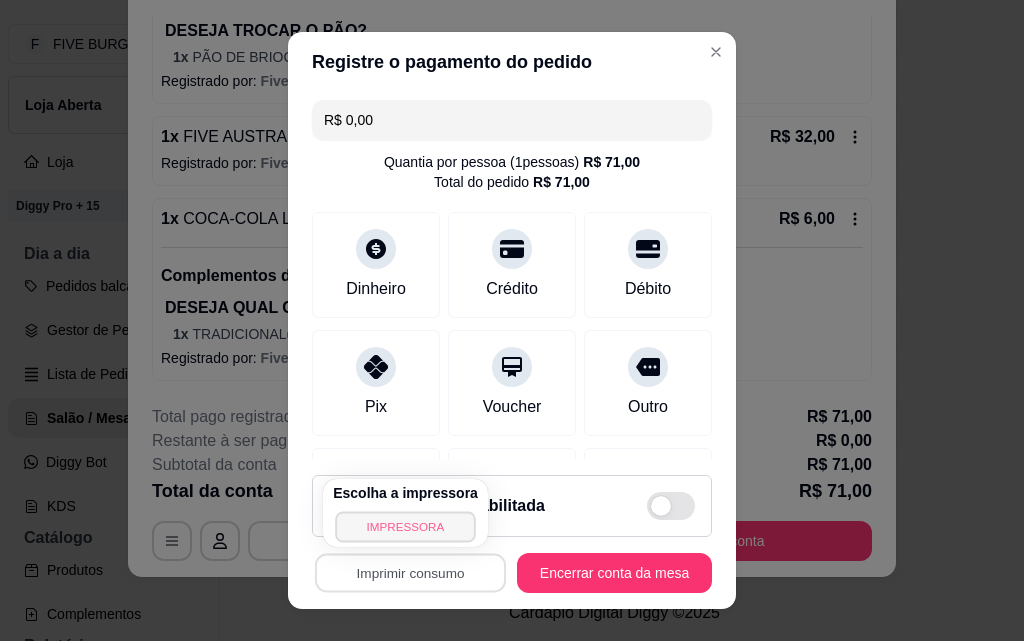 click on "IMPRESSORA" at bounding box center [405, 526] 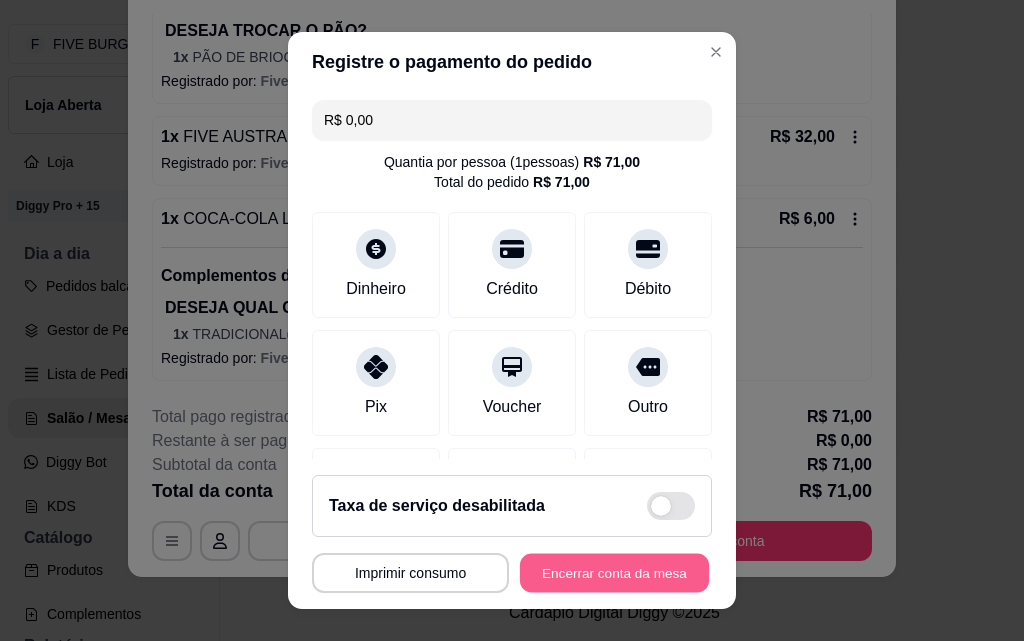 click on "Encerrar conta da mesa" at bounding box center (614, 573) 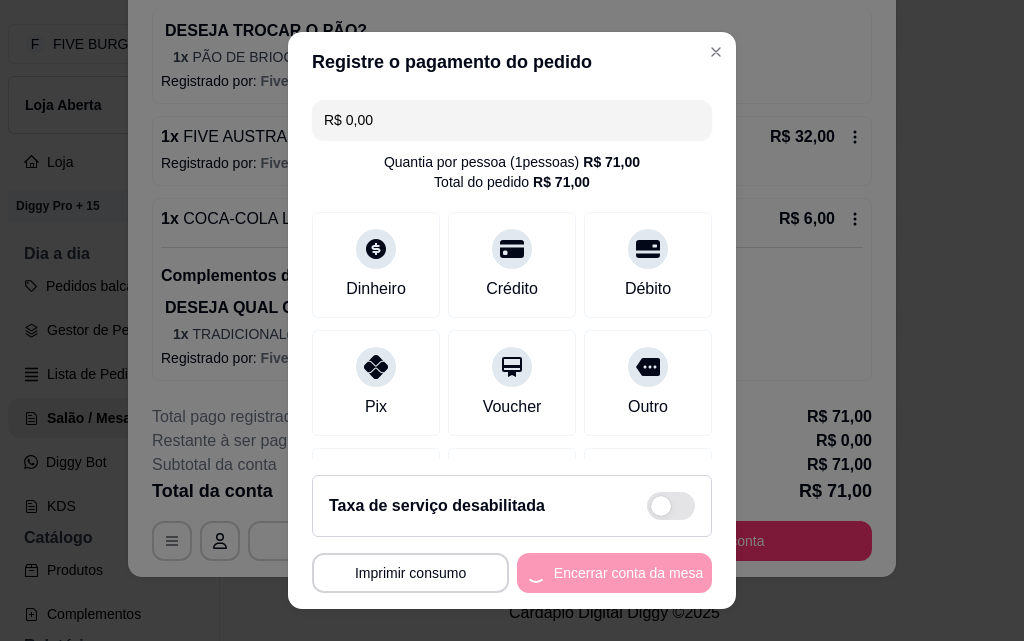 scroll, scrollTop: 0, scrollLeft: 0, axis: both 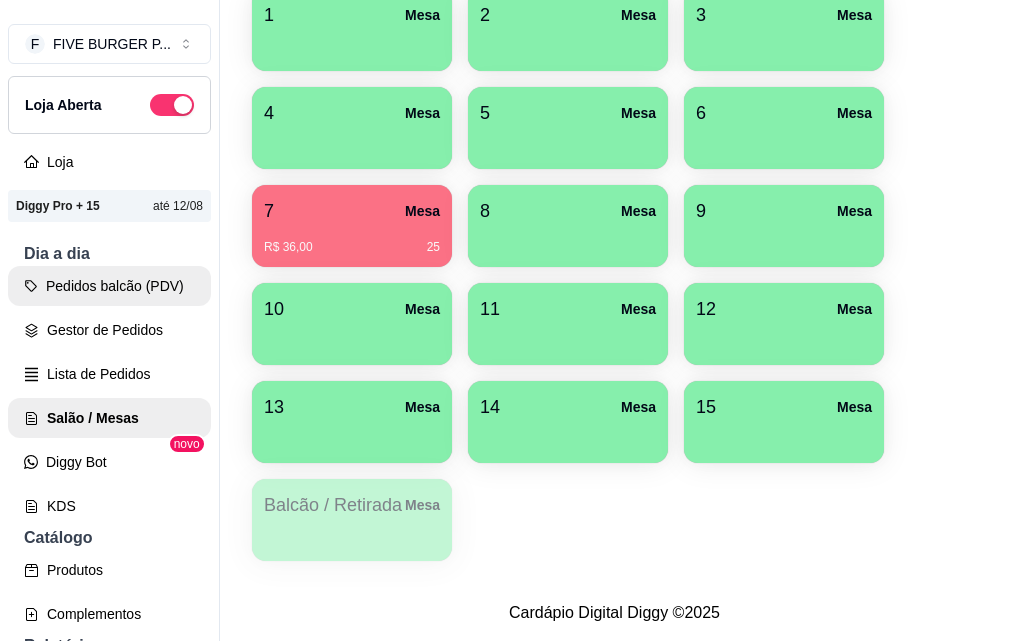 click on "Pedidos balcão (PDV)" at bounding box center [109, 286] 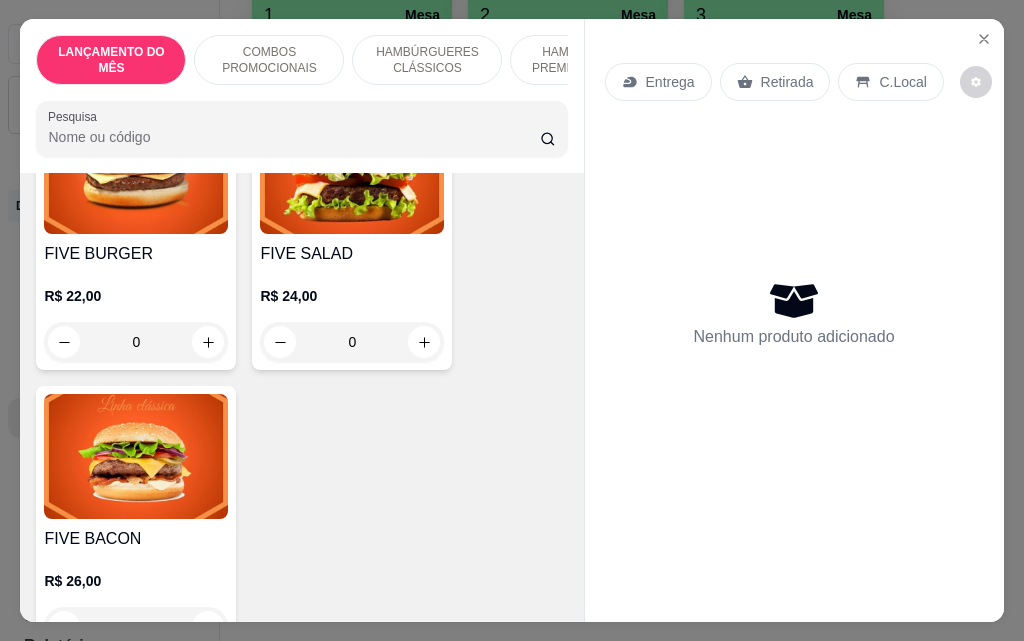 scroll, scrollTop: 1200, scrollLeft: 0, axis: vertical 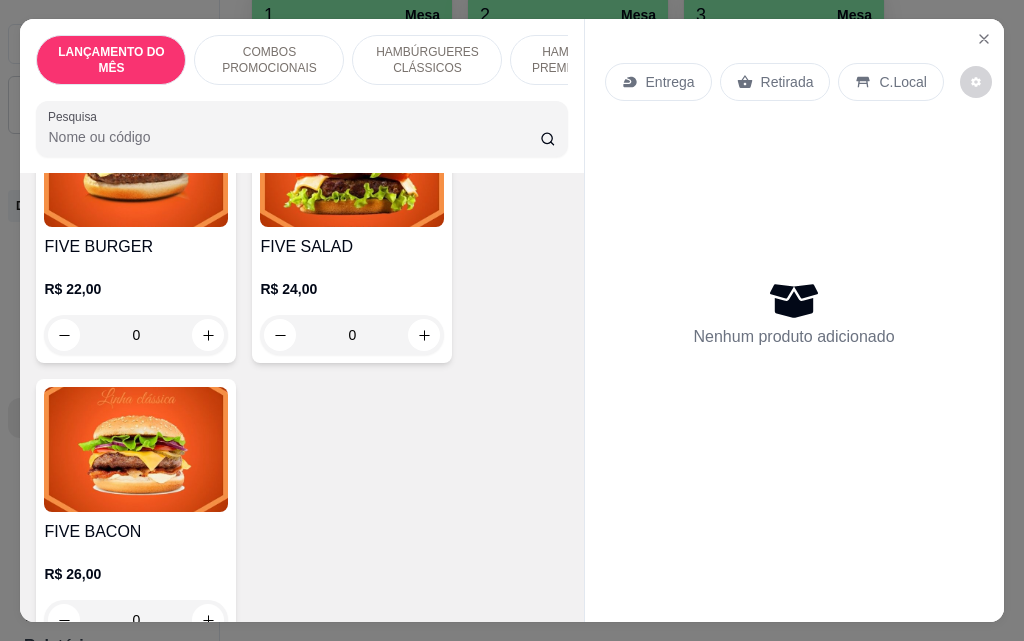 click on "0" at bounding box center [136, 335] 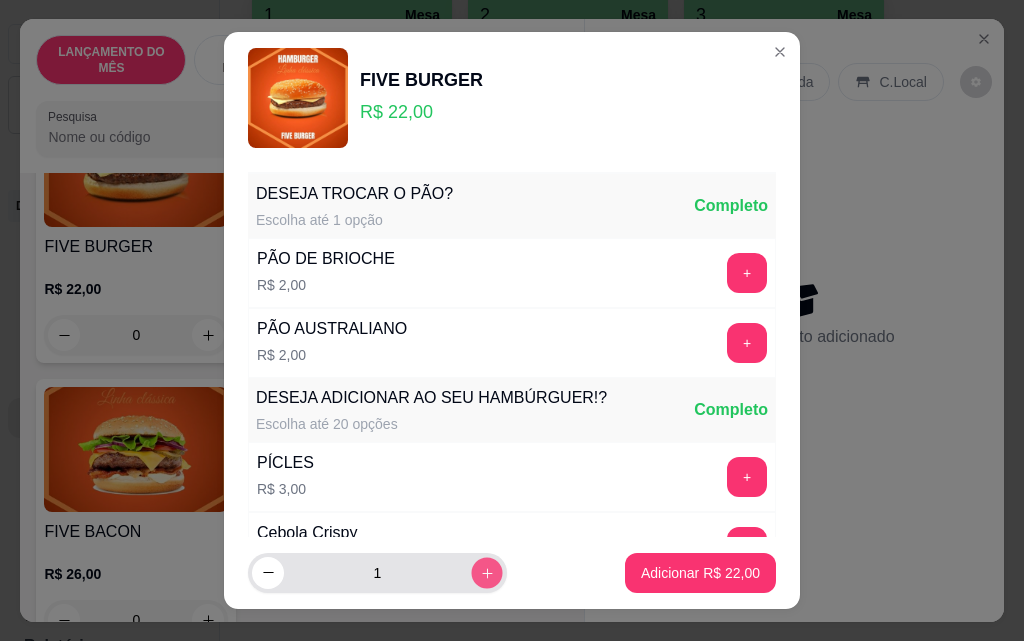 click 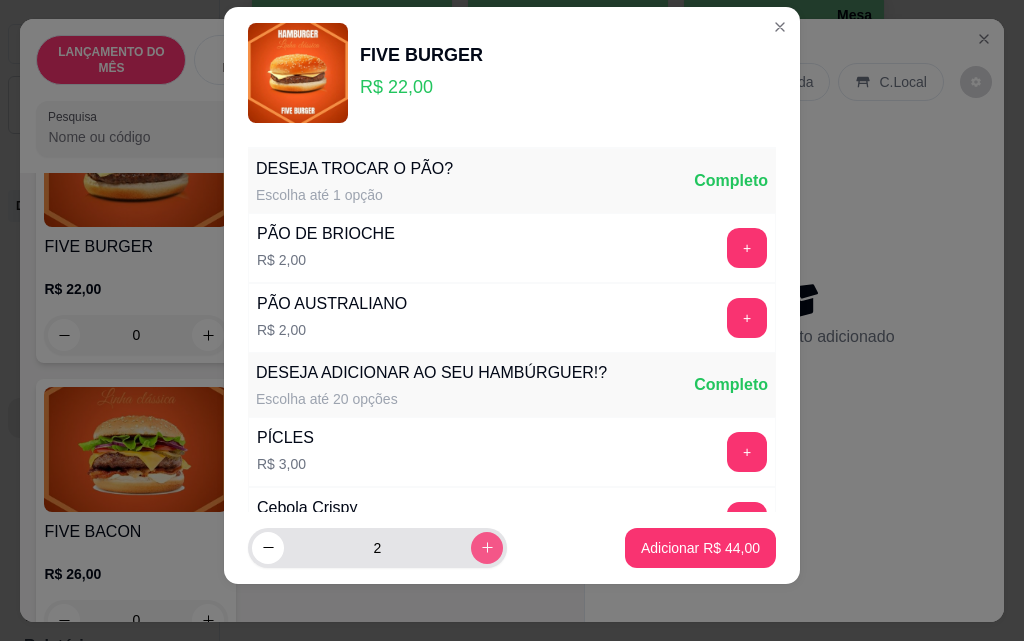 scroll, scrollTop: 32, scrollLeft: 0, axis: vertical 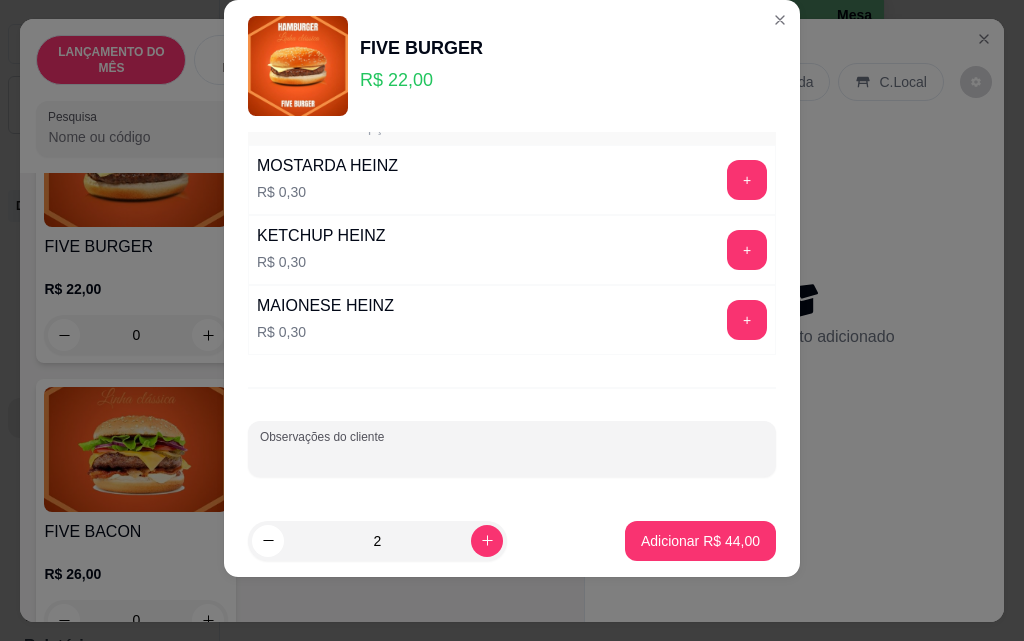 click on "Observações do cliente" at bounding box center (512, 457) 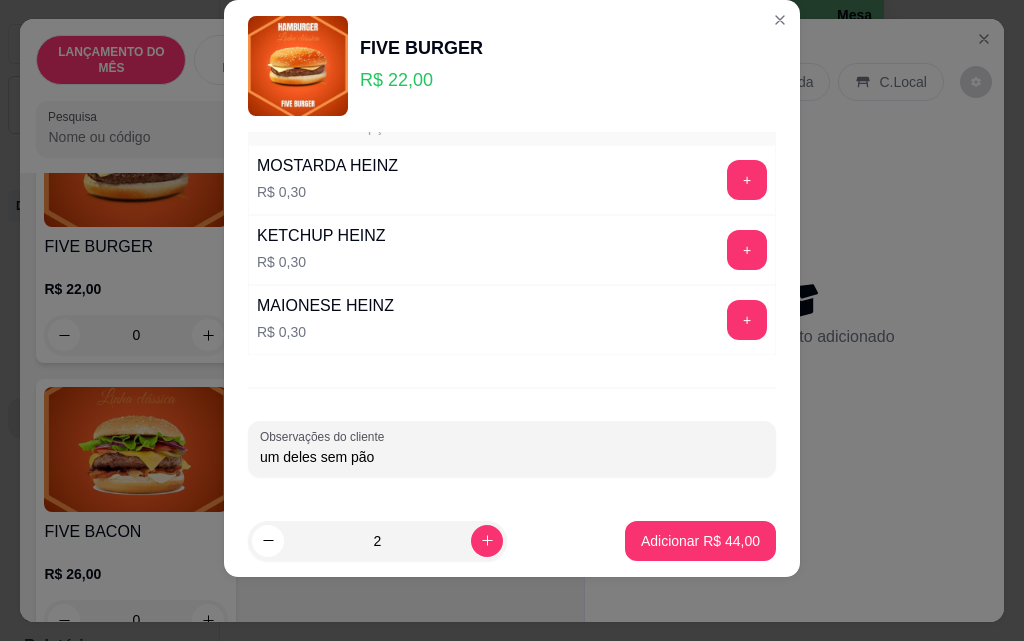 click on "um deles sem pão" at bounding box center (512, 457) 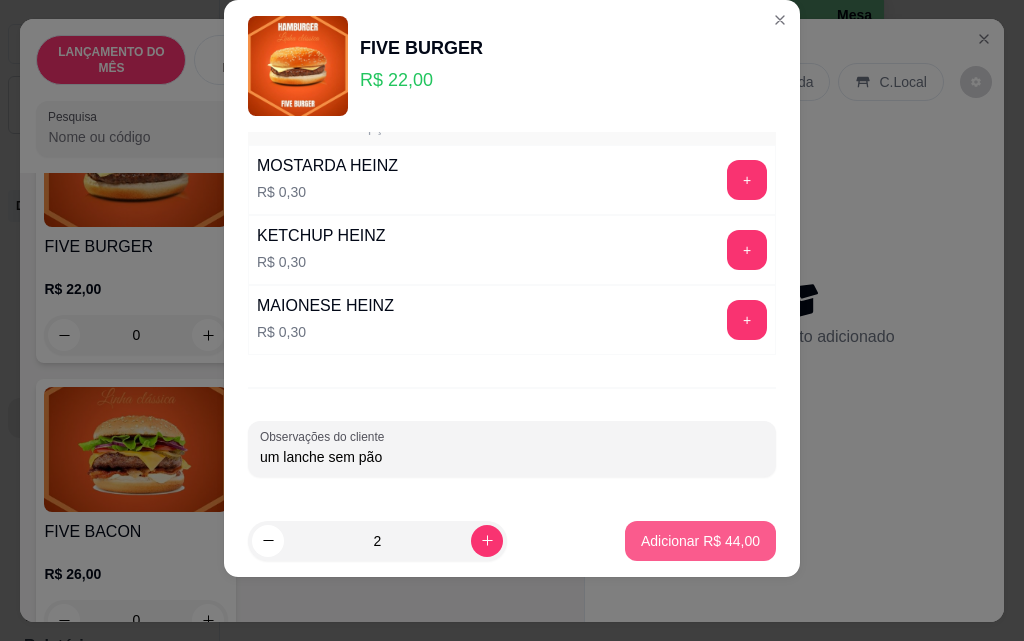 type on "um lanche sem pão" 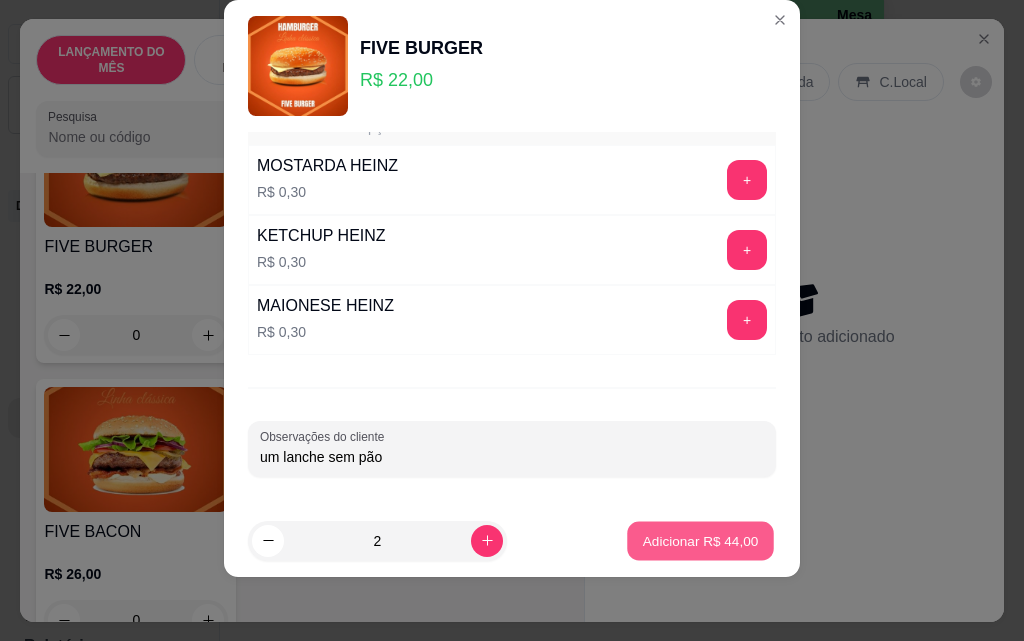 click on "Adicionar   R$ 44,00" at bounding box center (701, 540) 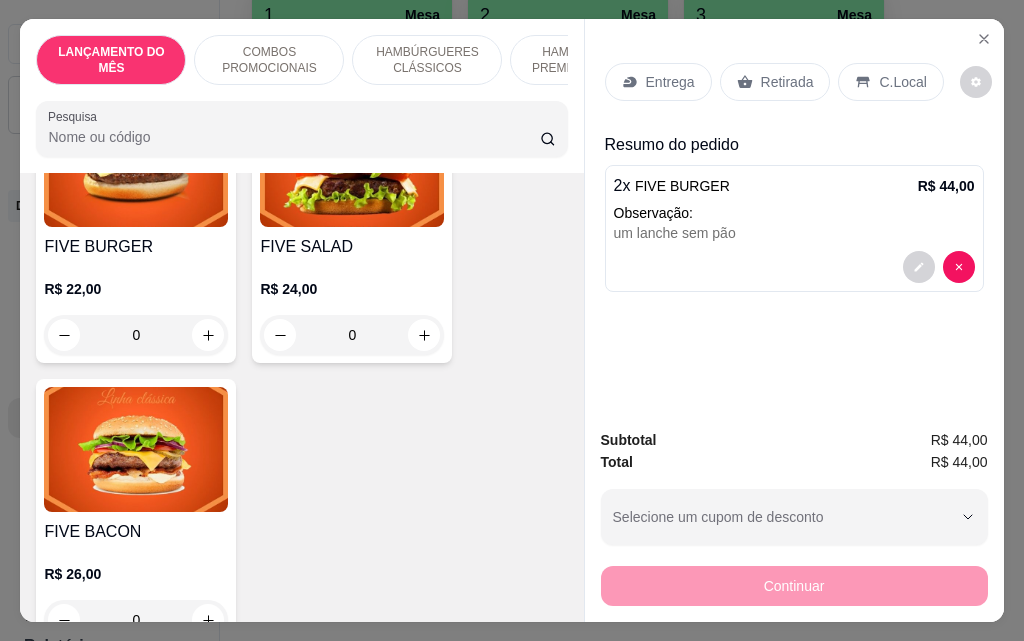 click on "Retirada" at bounding box center (775, 82) 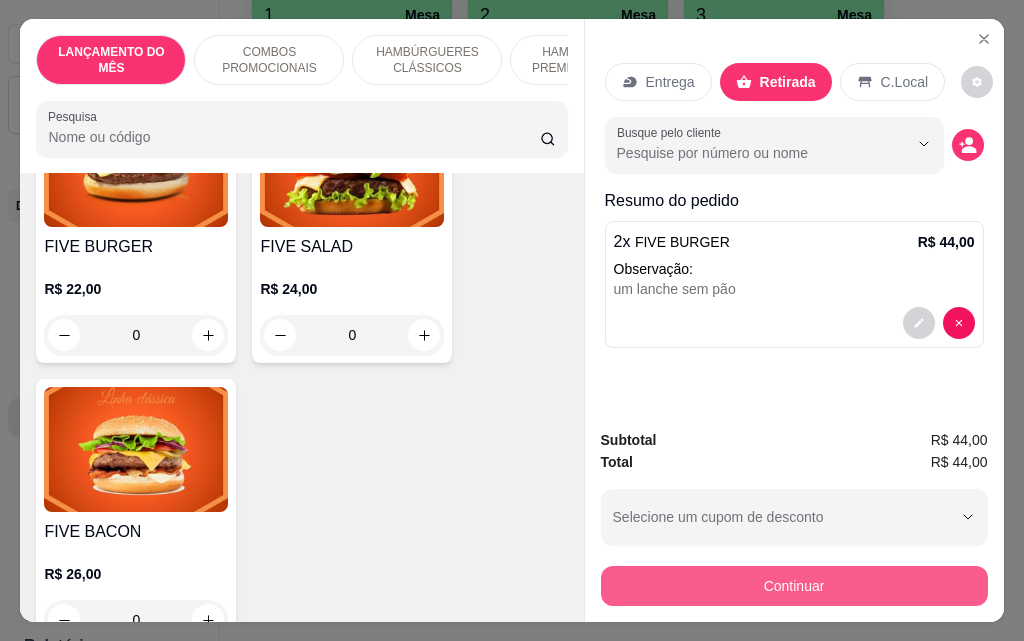 click on "Continuar" at bounding box center [794, 586] 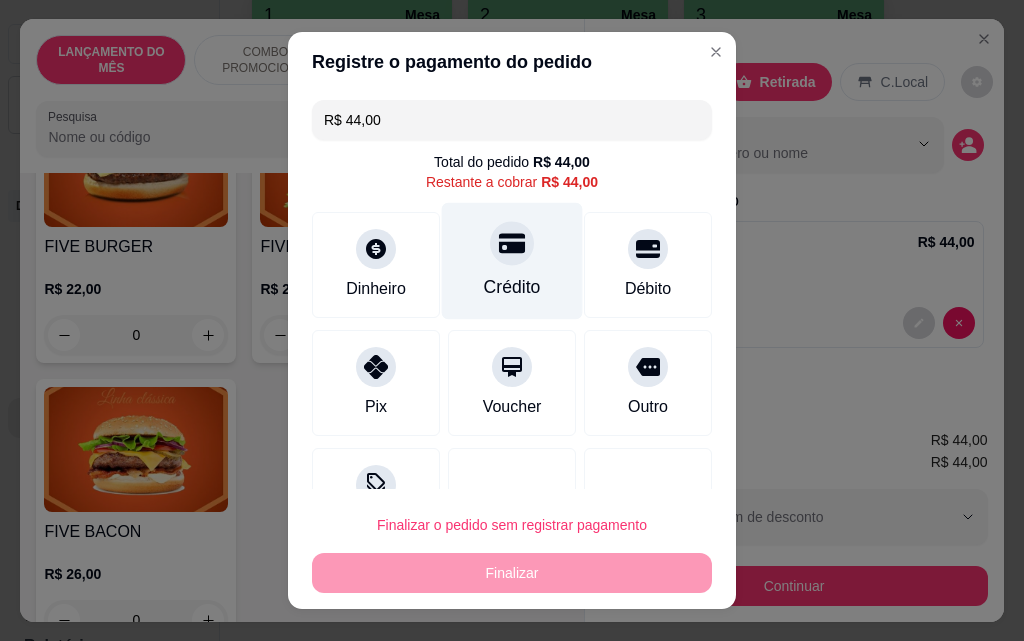 click on "Crédito" at bounding box center (512, 287) 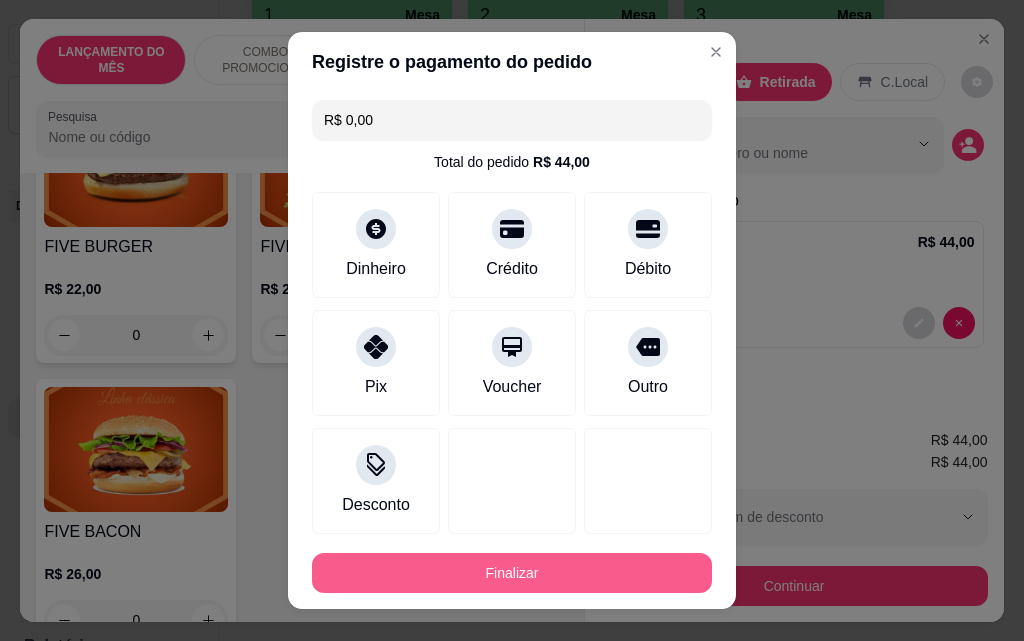 click on "Finalizar" at bounding box center [512, 573] 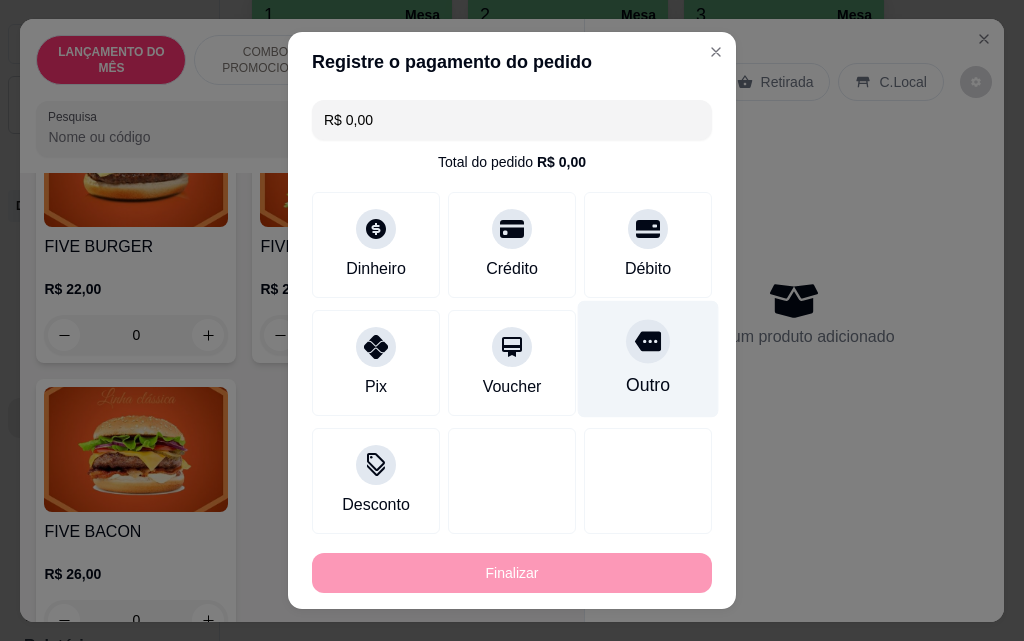 type on "-R$ 44,00" 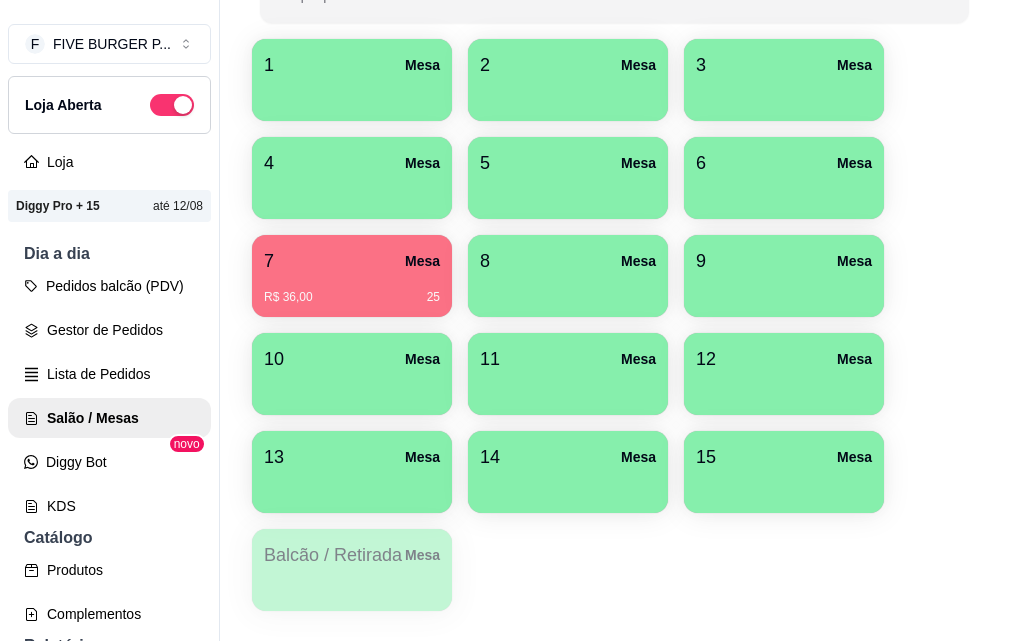 scroll, scrollTop: 476, scrollLeft: 0, axis: vertical 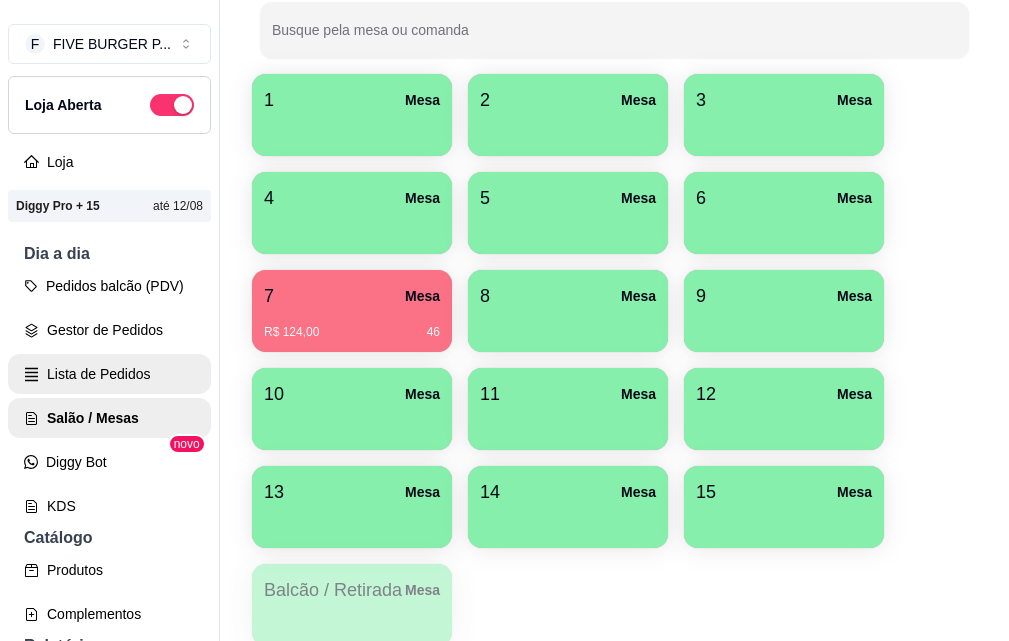 click on "Lista de Pedidos" at bounding box center [109, 374] 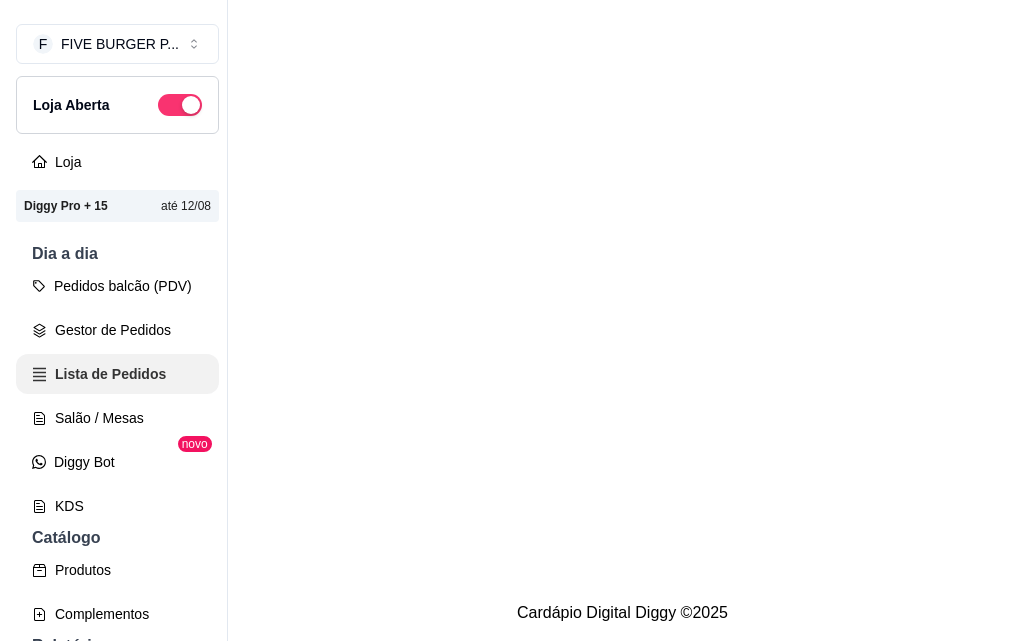 scroll, scrollTop: 0, scrollLeft: 0, axis: both 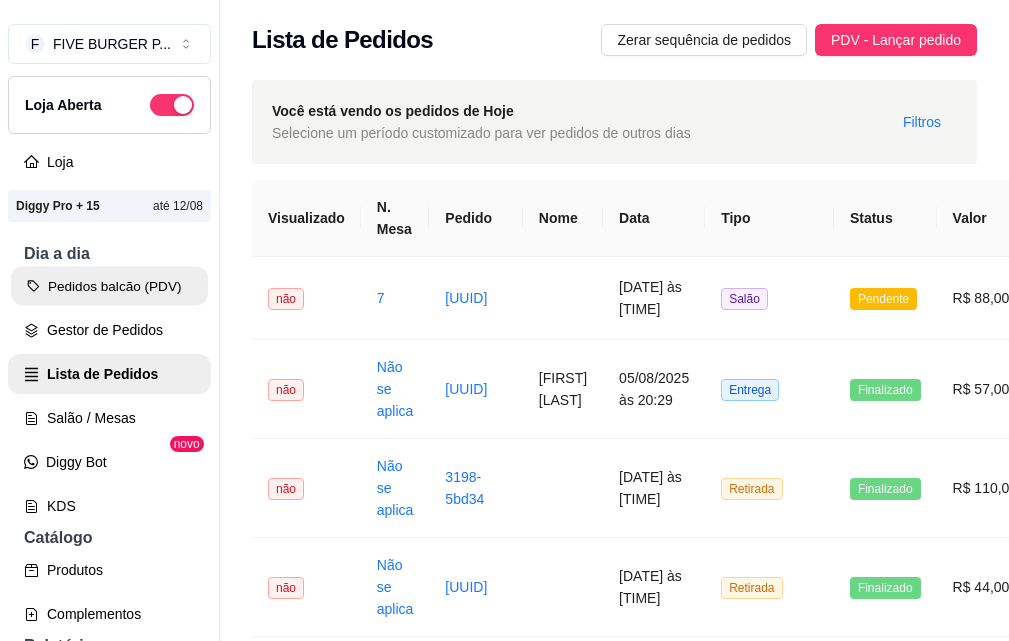 click on "Pedidos balcão (PDV)" at bounding box center (109, 286) 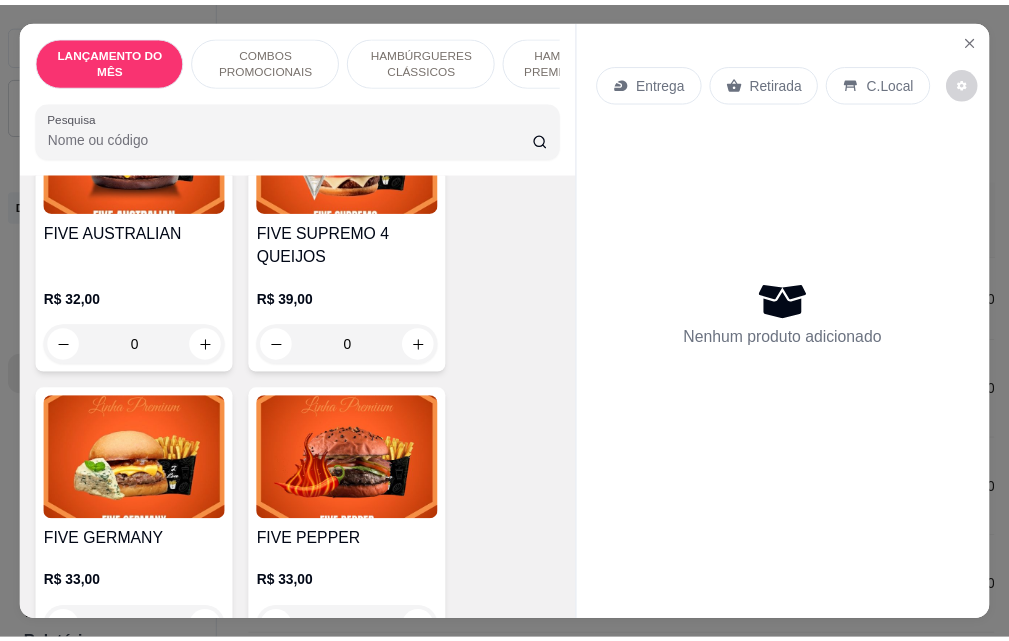 scroll, scrollTop: 2400, scrollLeft: 0, axis: vertical 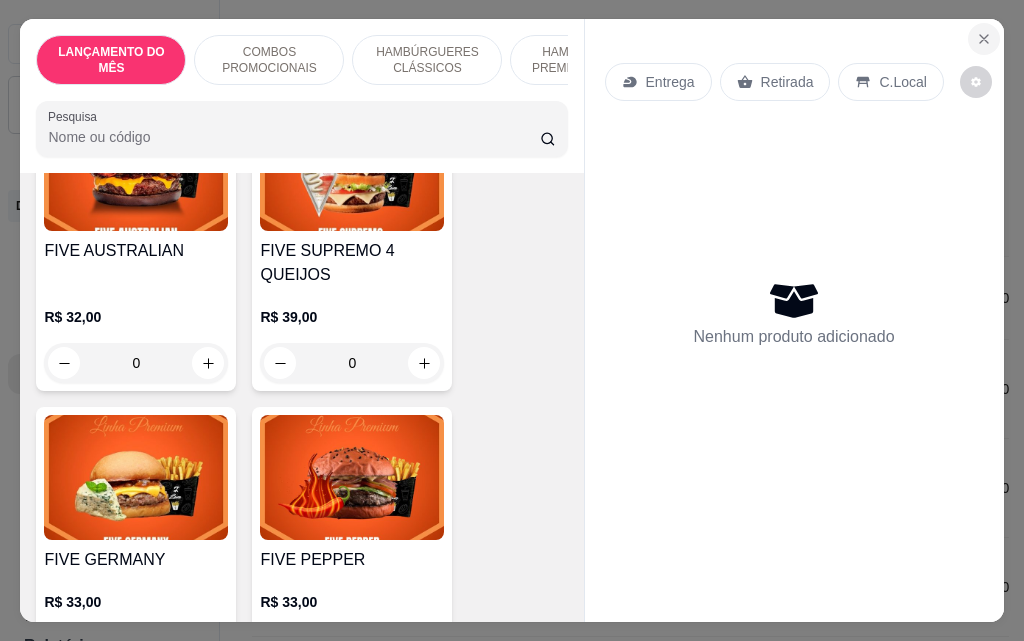 click 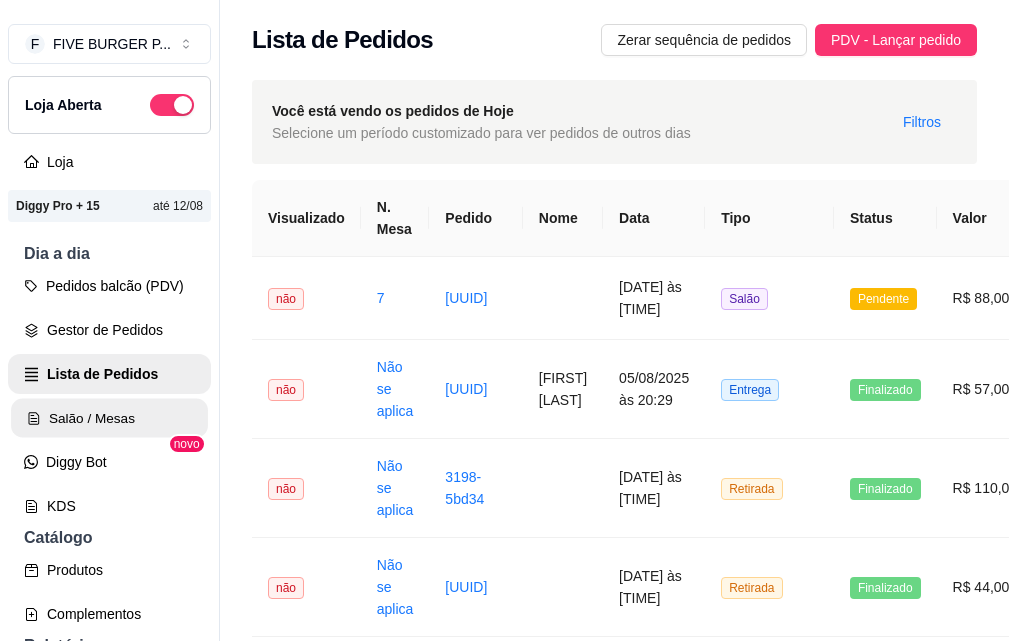 click on "Salão / Mesas" at bounding box center [109, 418] 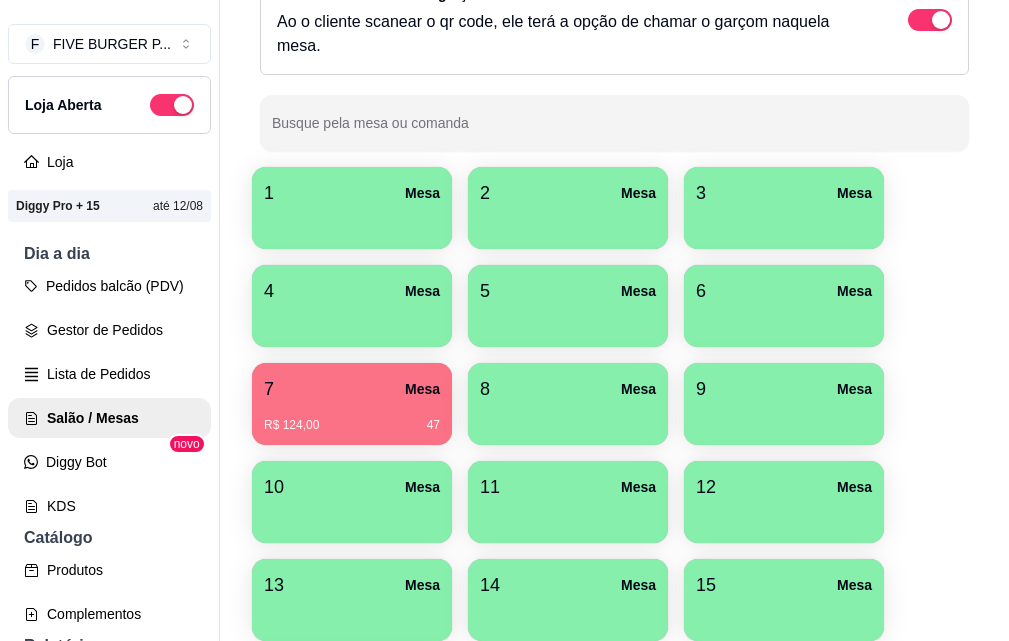 scroll, scrollTop: 500, scrollLeft: 0, axis: vertical 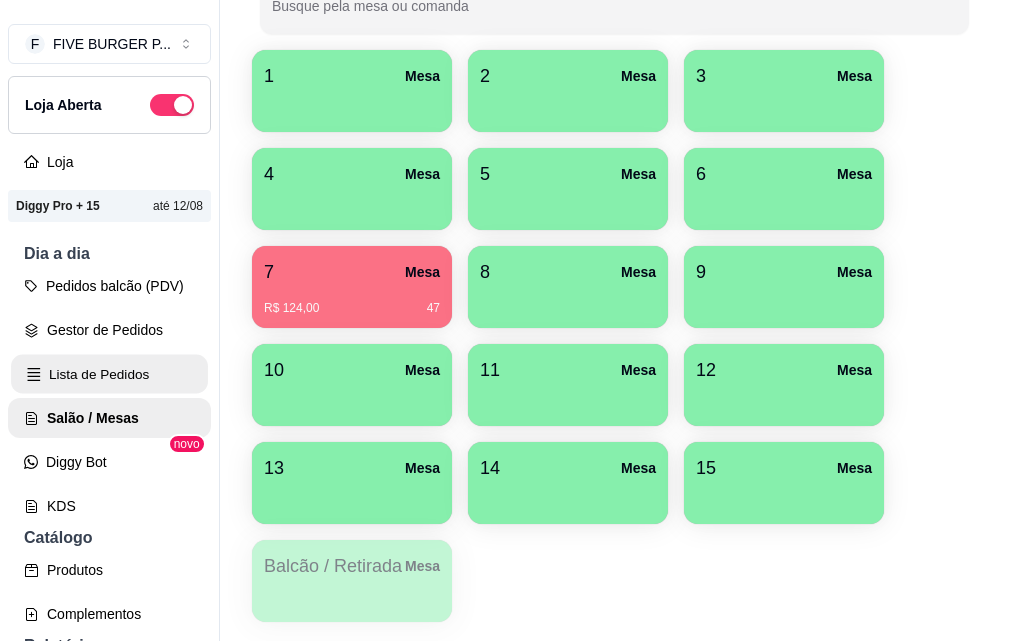 click on "Lista de Pedidos" at bounding box center (109, 374) 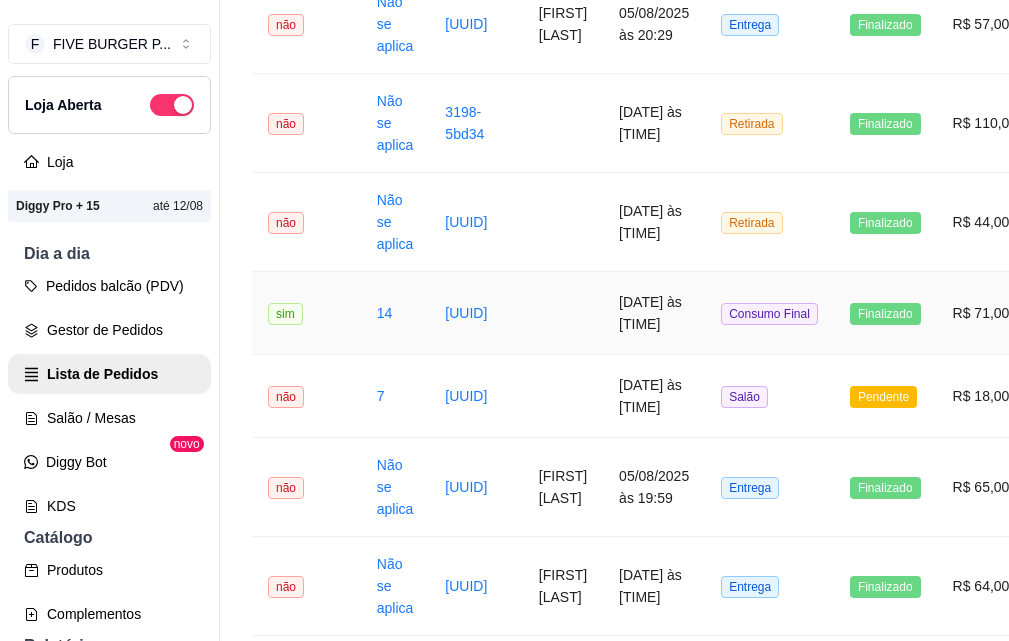 scroll, scrollTop: 400, scrollLeft: 0, axis: vertical 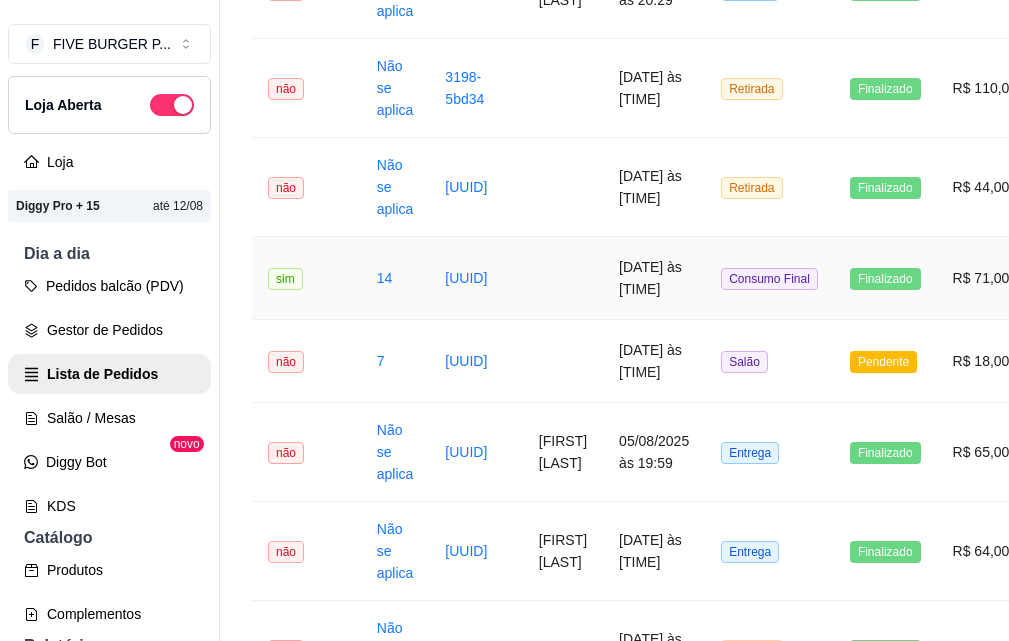 click at bounding box center [563, 278] 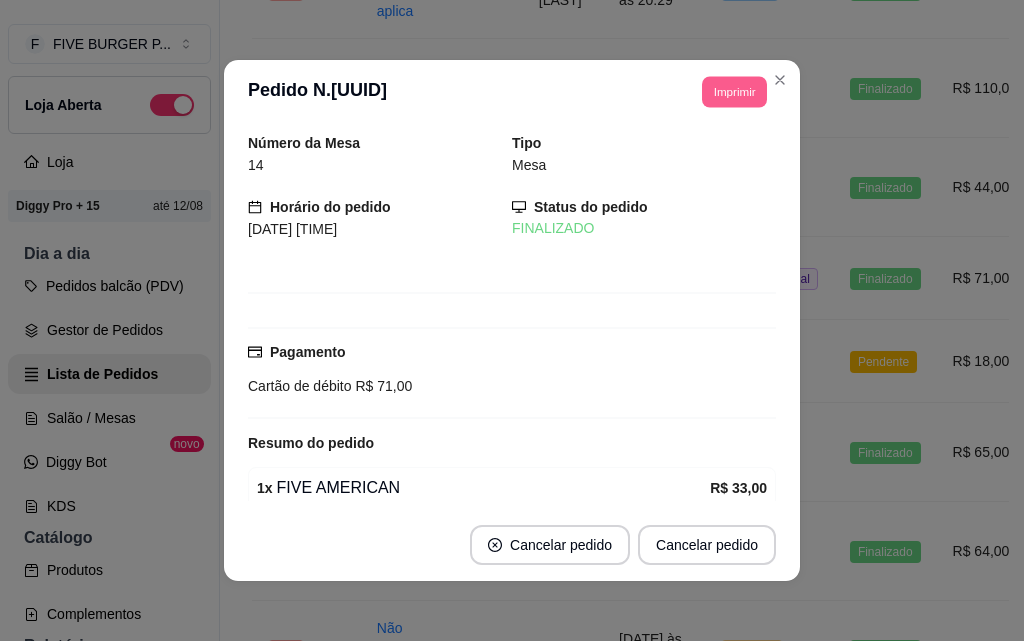 click on "Imprimir" at bounding box center [734, 91] 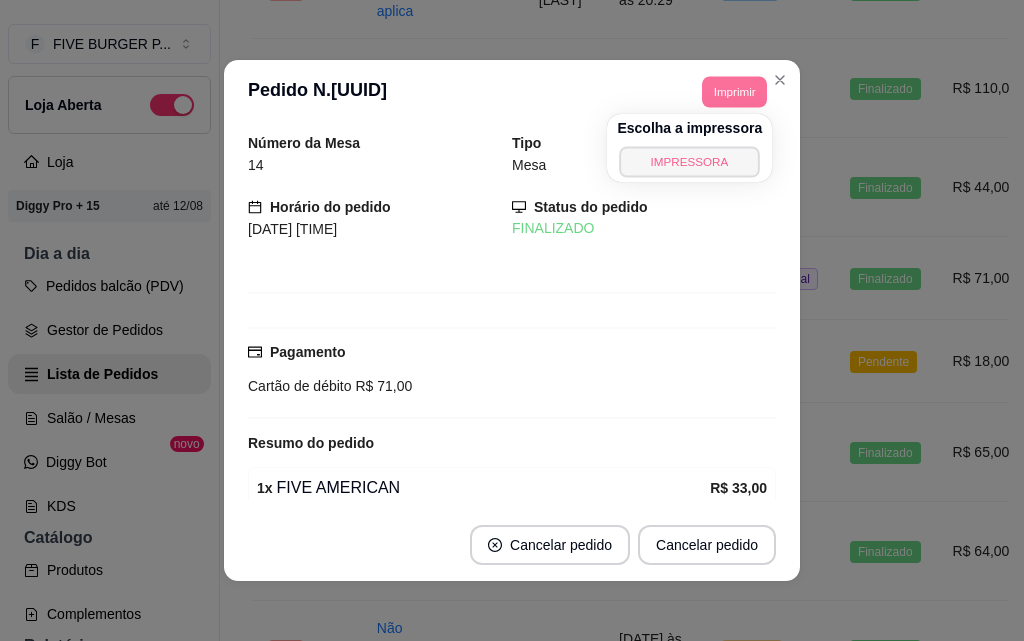 click on "IMPRESSORA" at bounding box center (690, 161) 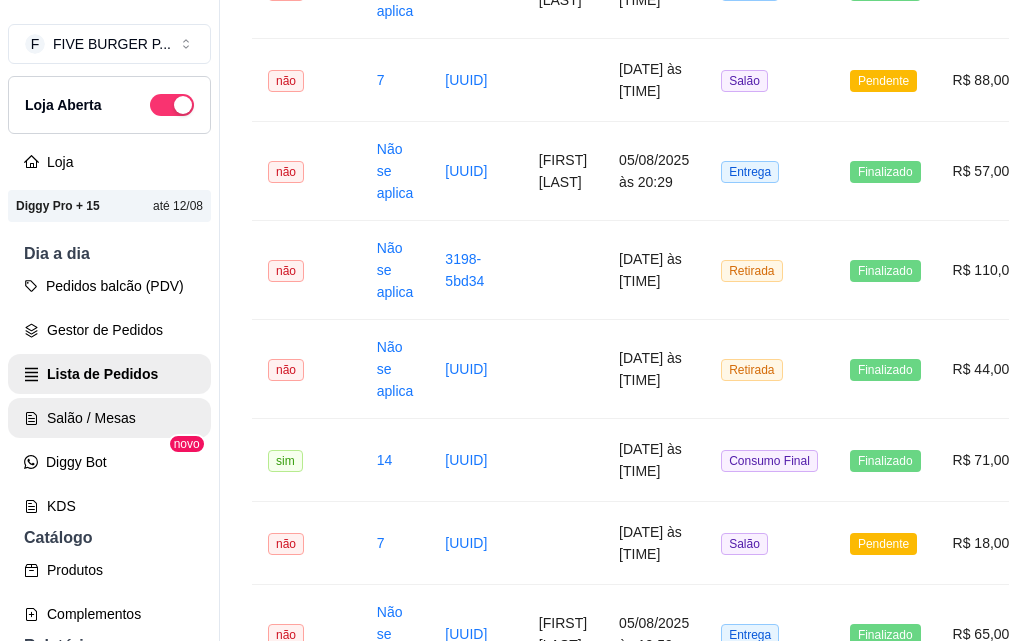 click on "Salão / Mesas" at bounding box center (109, 418) 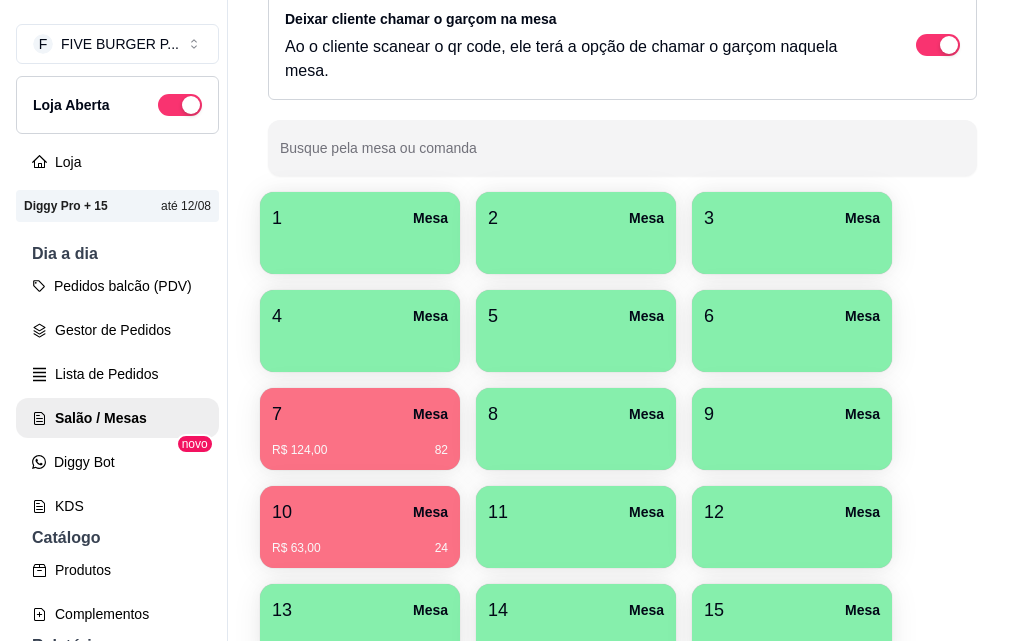 scroll, scrollTop: 400, scrollLeft: 0, axis: vertical 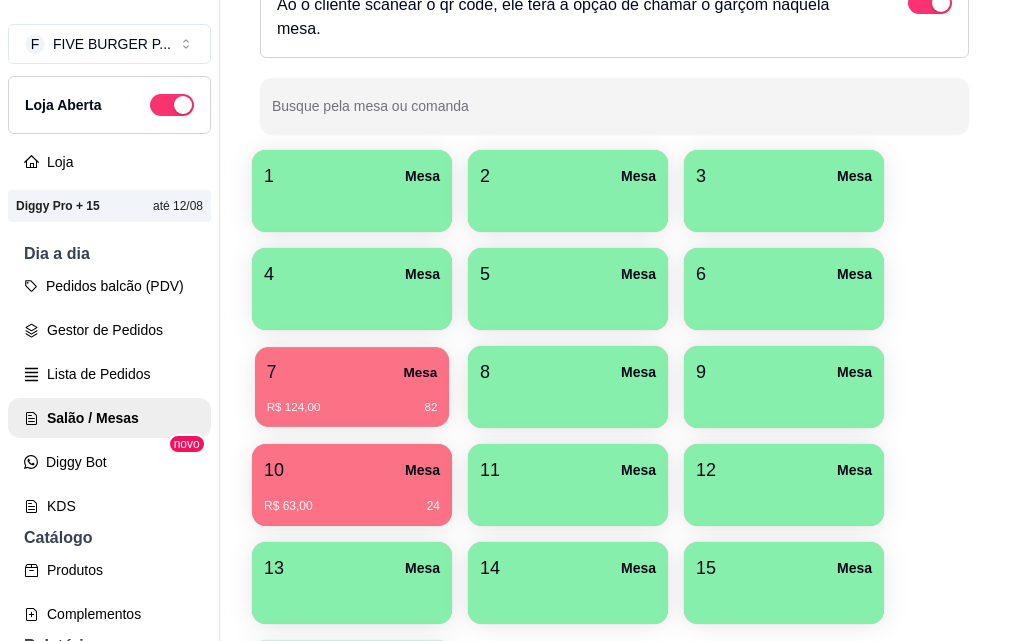 click on "7 Mesa R$ 124,00 82" at bounding box center (352, 387) 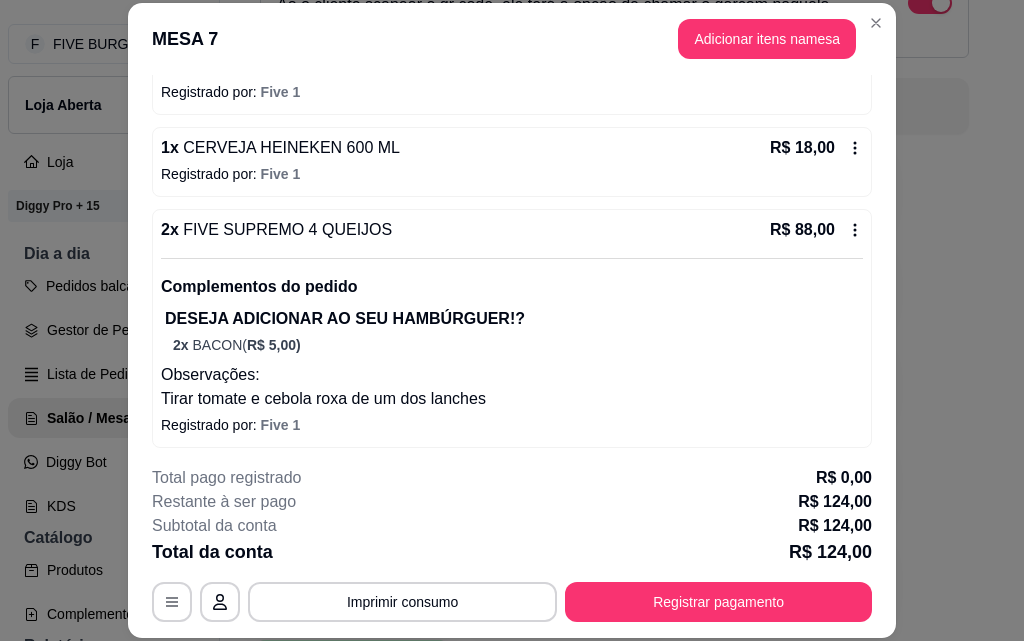 scroll, scrollTop: 225, scrollLeft: 0, axis: vertical 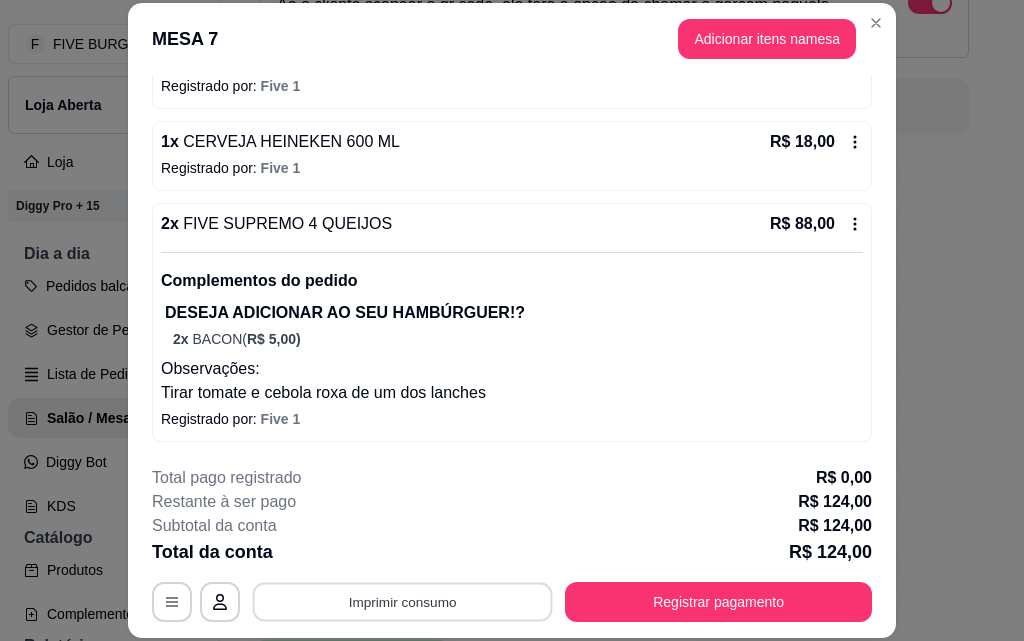 click on "Imprimir consumo" at bounding box center (403, 601) 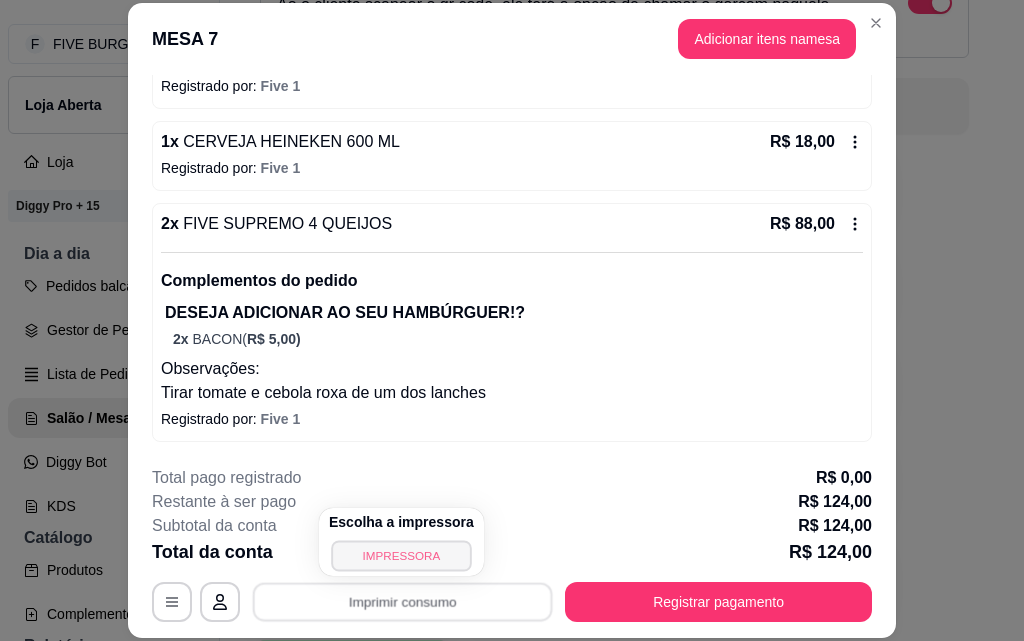 click on "IMPRESSORA" at bounding box center [401, 555] 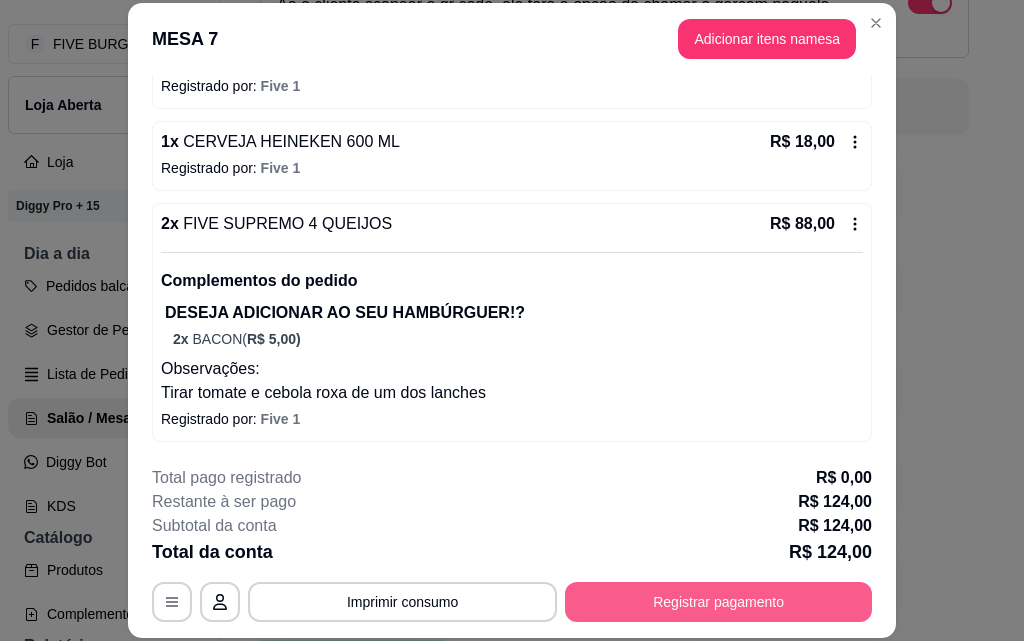 click on "Registrar pagamento" at bounding box center (718, 602) 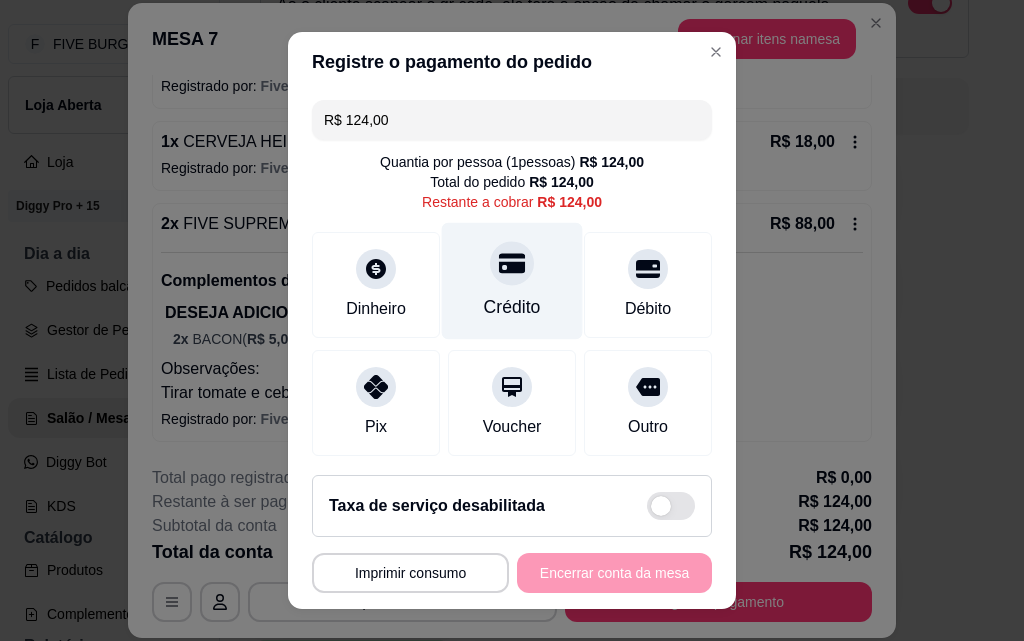 click on "Crédito" at bounding box center (512, 307) 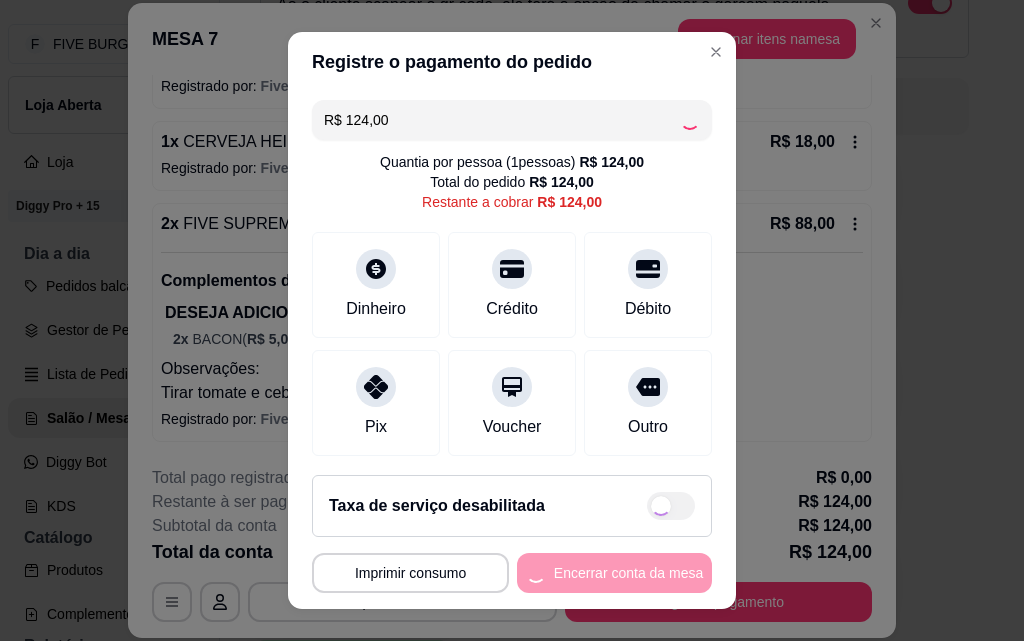 type on "R$ 0,00" 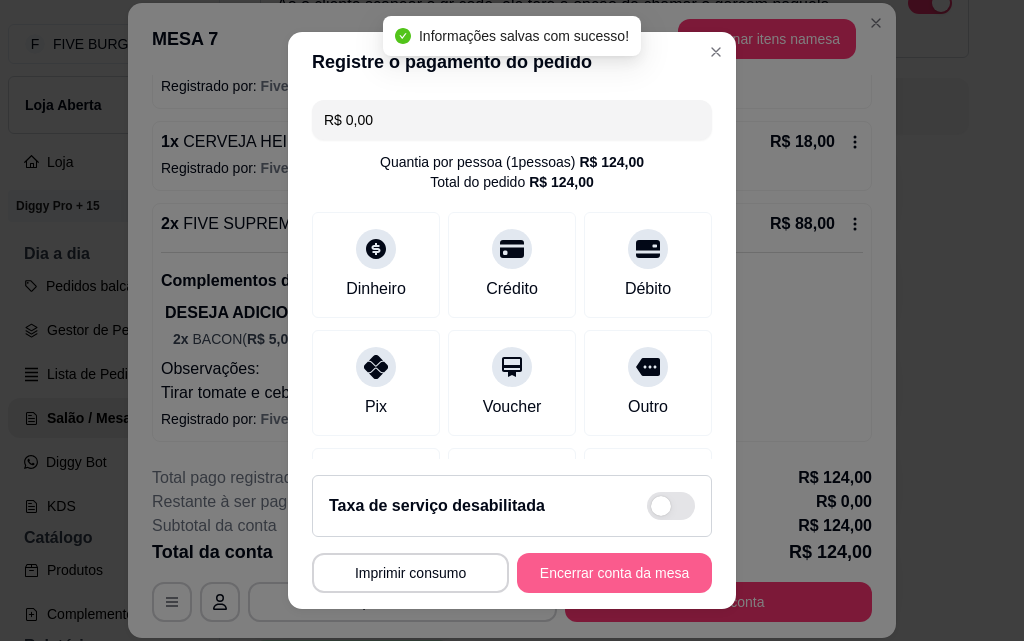 click on "Encerrar conta da mesa" at bounding box center [614, 573] 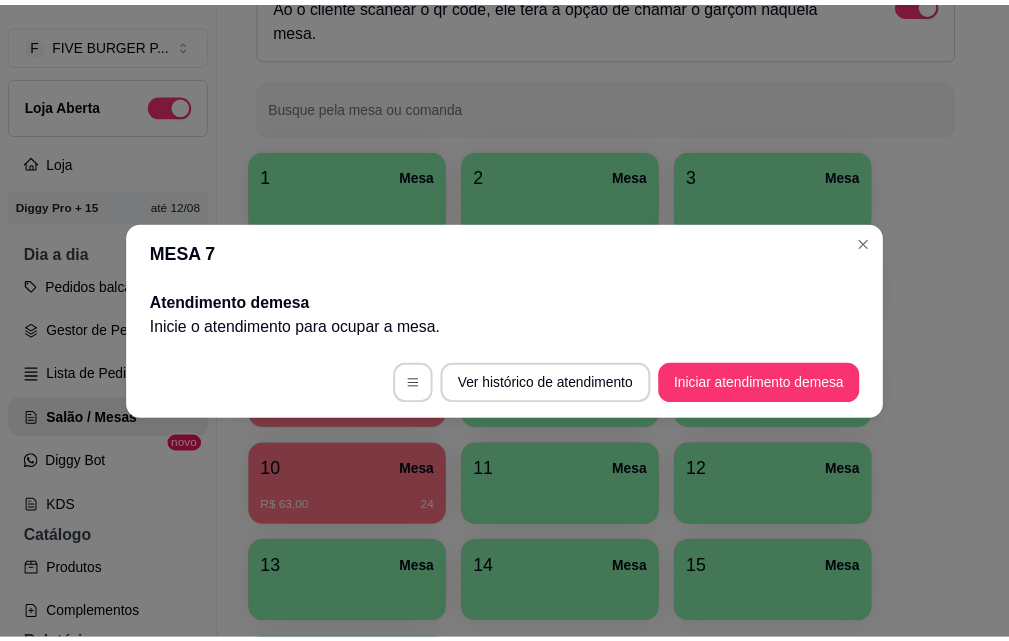 scroll, scrollTop: 0, scrollLeft: 0, axis: both 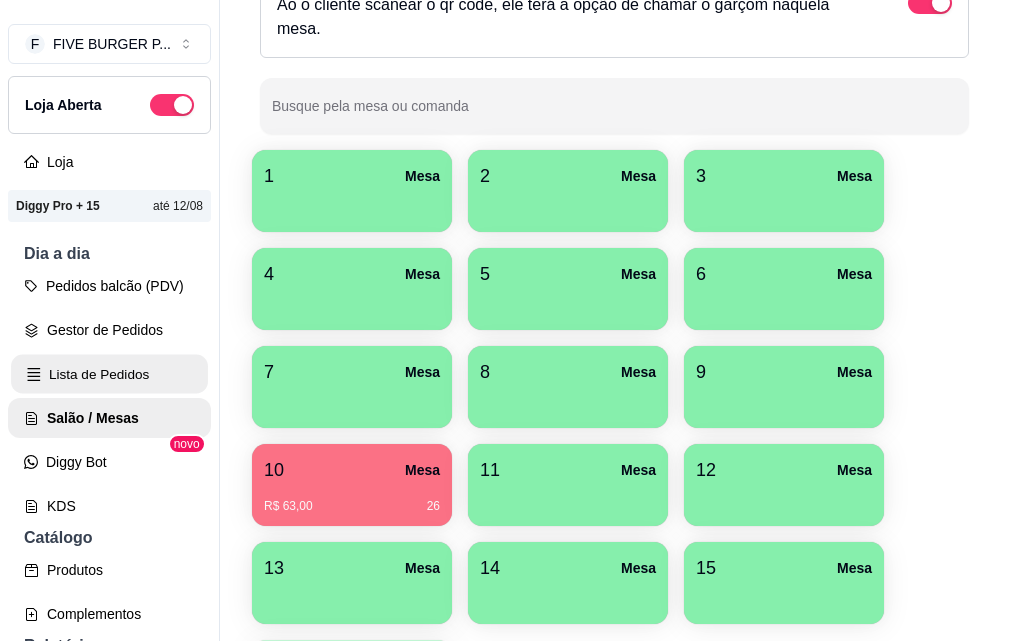 click on "Lista de Pedidos" at bounding box center (109, 374) 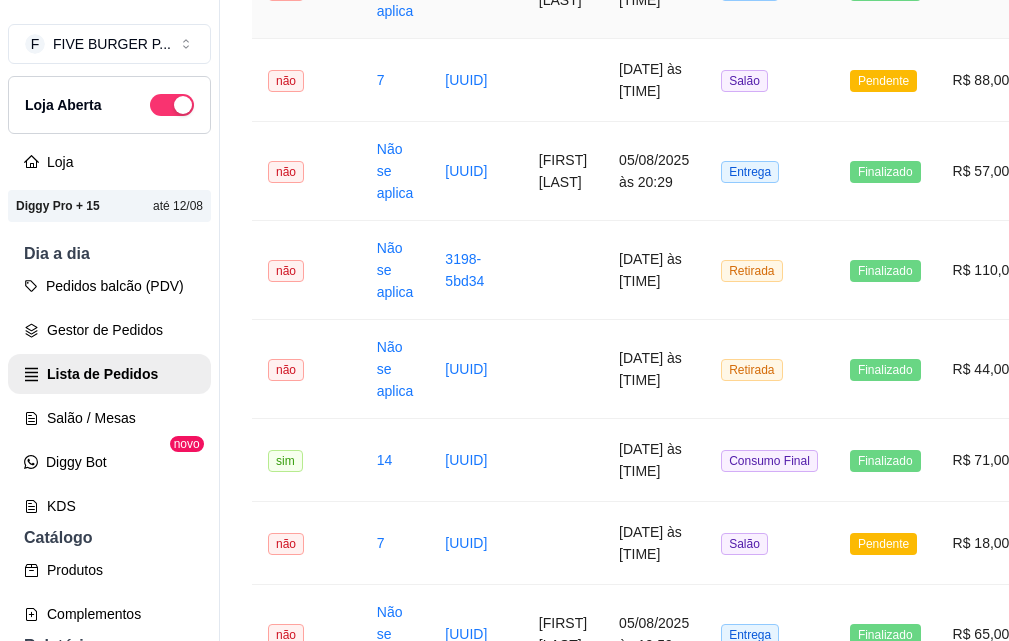 scroll, scrollTop: 0, scrollLeft: 0, axis: both 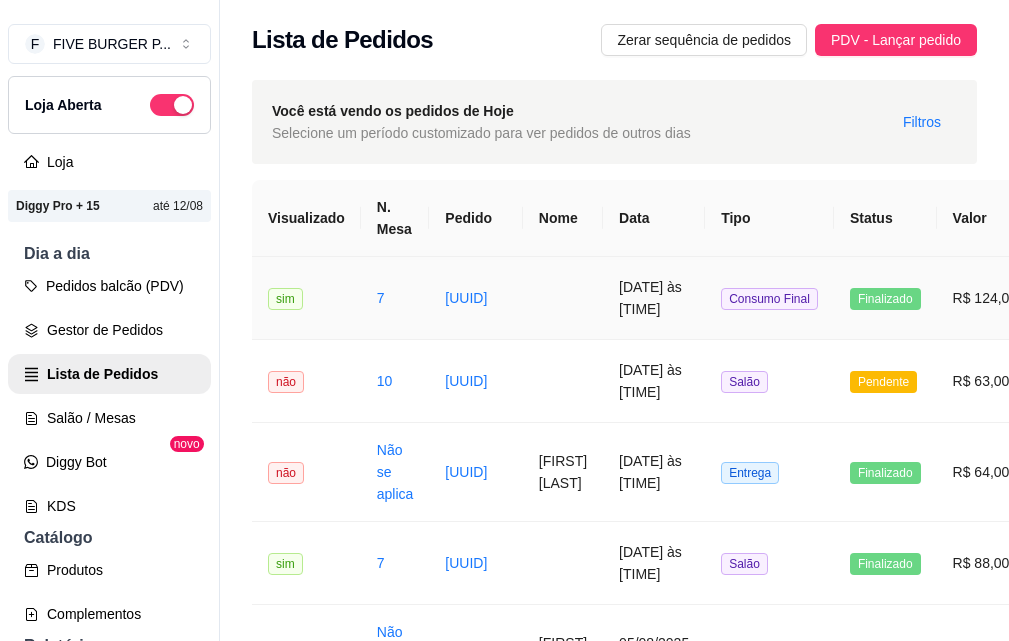 click at bounding box center (563, 298) 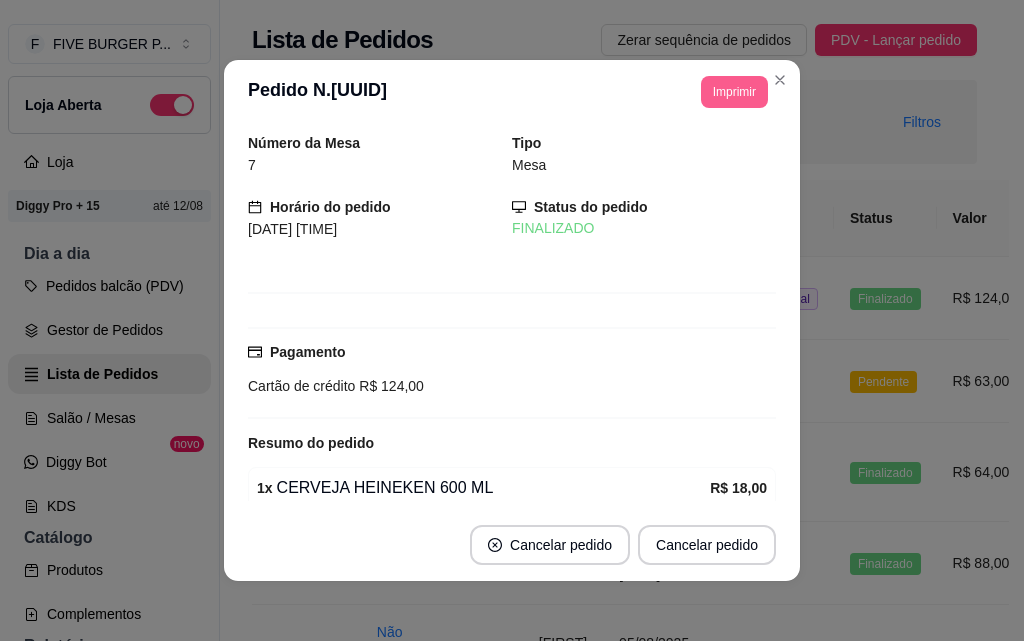 click on "Imprimir" at bounding box center [734, 92] 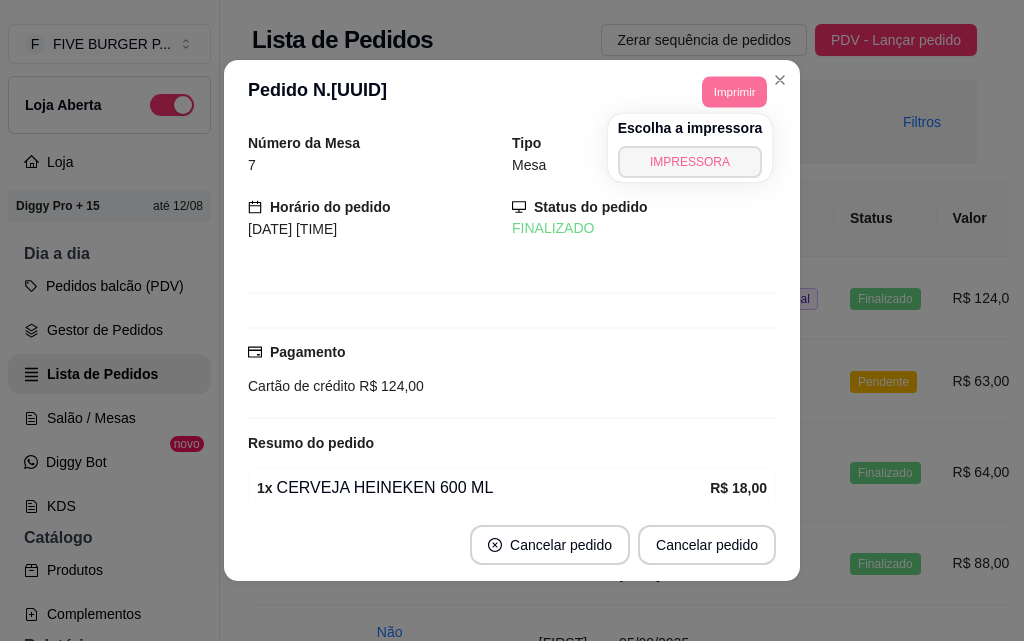 click on "IMPRESSORA" at bounding box center [690, 162] 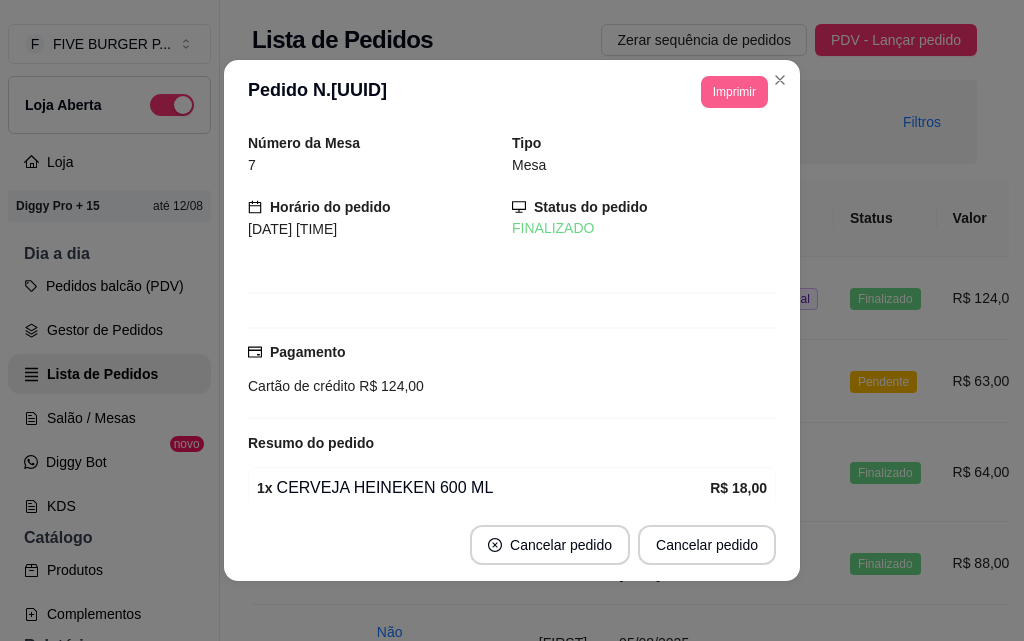click on "Imprimir" at bounding box center (734, 92) 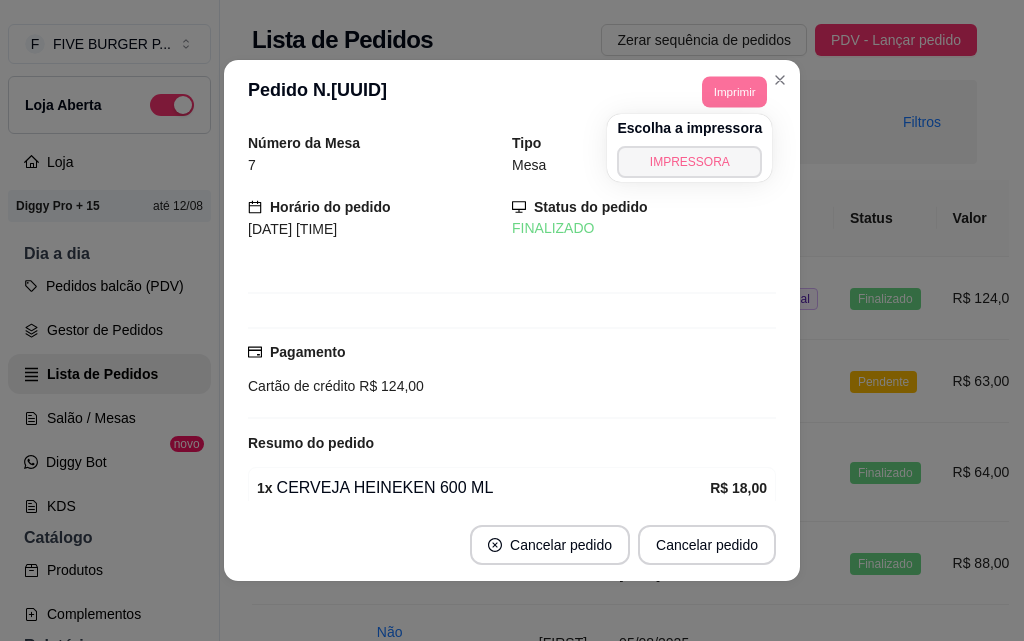 click on "IMPRESSORA" at bounding box center (689, 162) 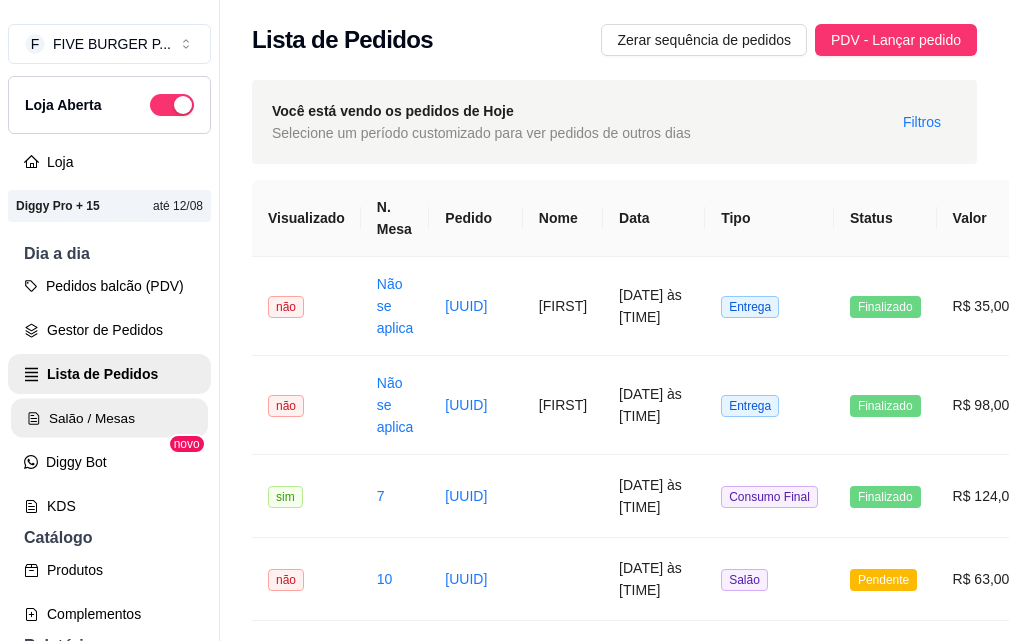 click on "Salão / Mesas" at bounding box center (109, 418) 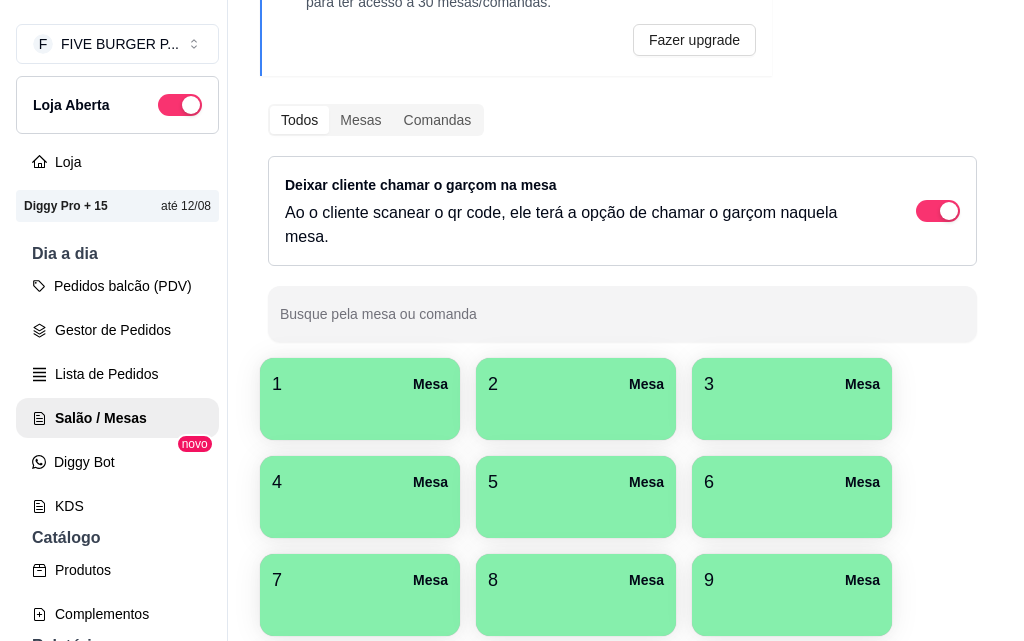 scroll, scrollTop: 371, scrollLeft: 0, axis: vertical 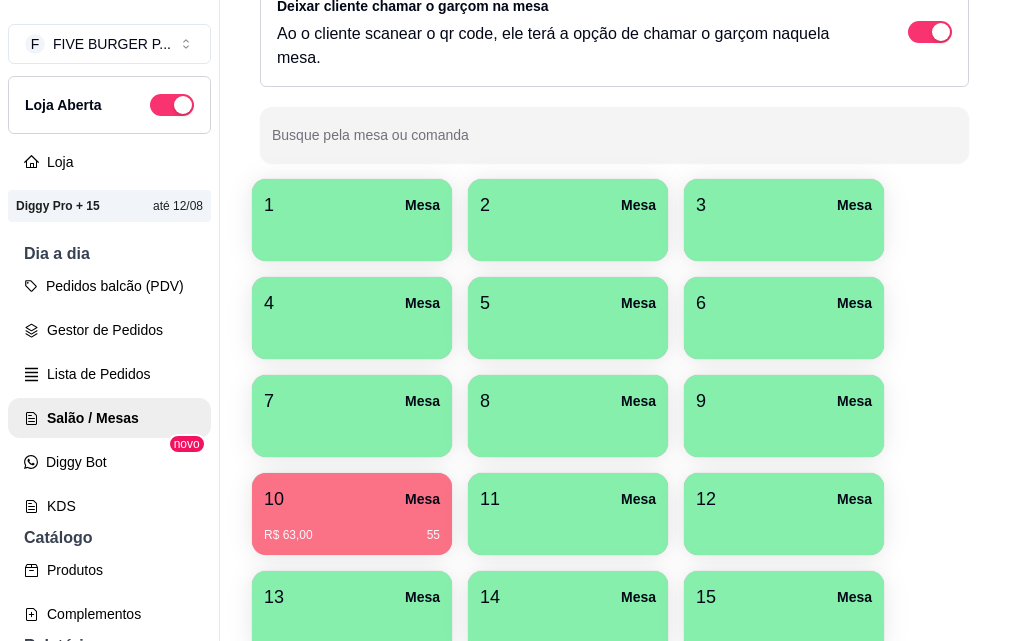 click on "10 Mesa" at bounding box center (352, 499) 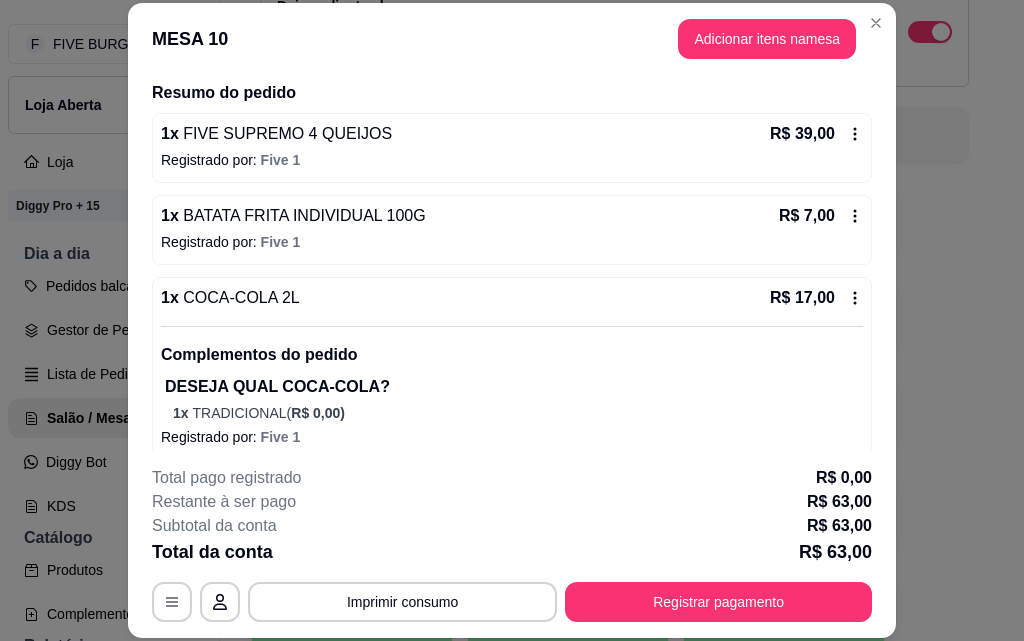 scroll, scrollTop: 169, scrollLeft: 0, axis: vertical 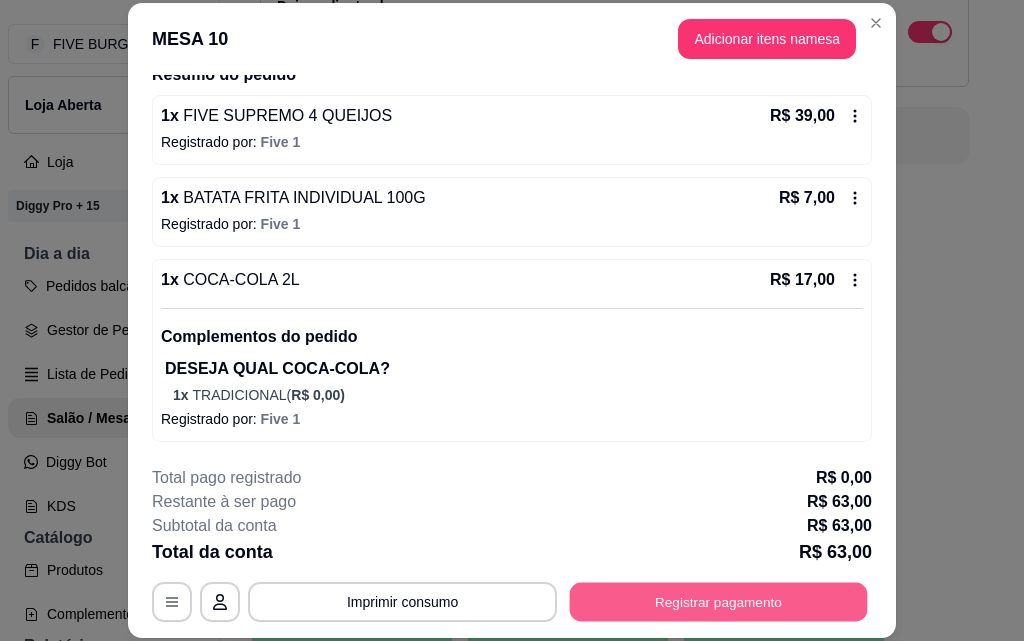 click on "Registrar pagamento" at bounding box center (719, 601) 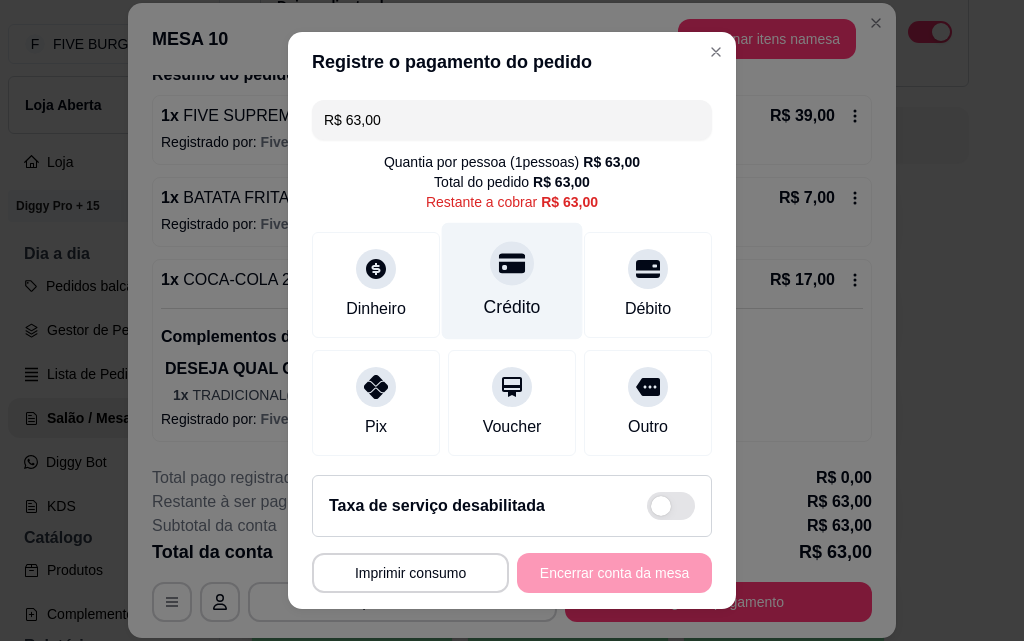 click on "Crédito" at bounding box center [512, 281] 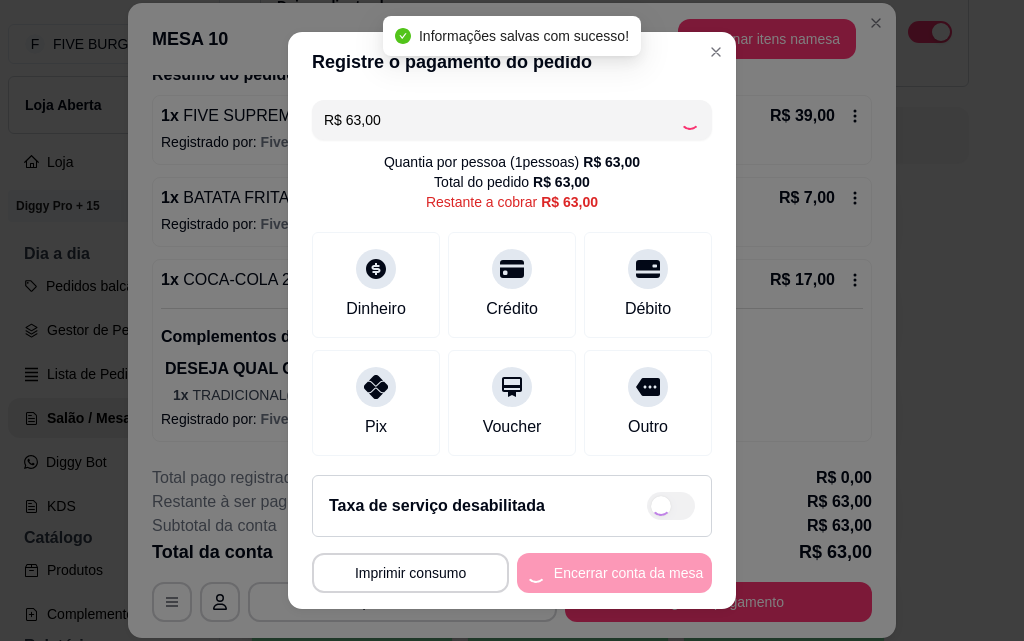 type on "R$ 0,00" 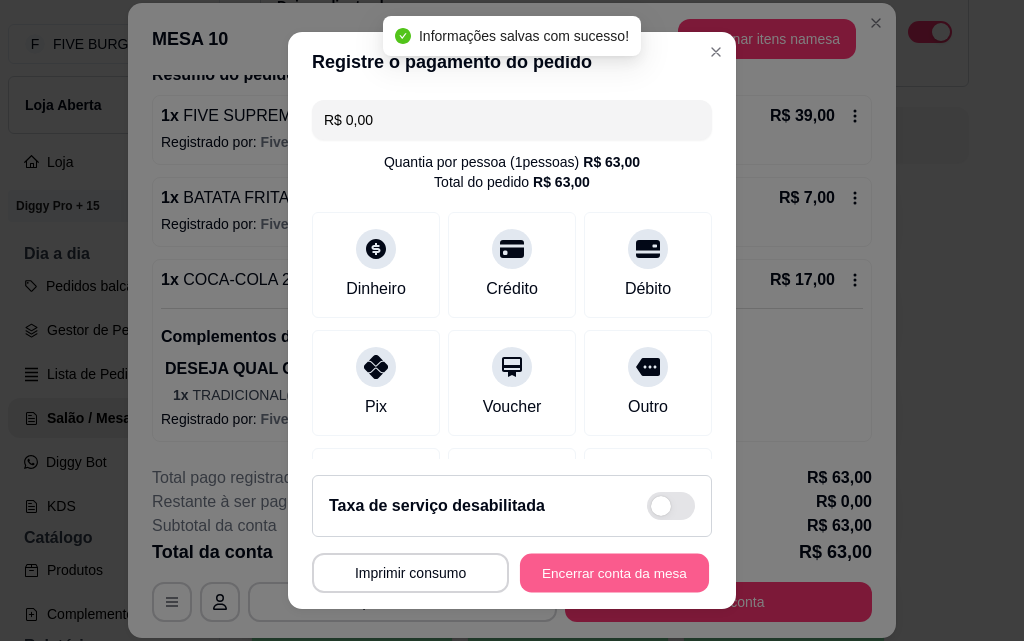 click on "Encerrar conta da mesa" at bounding box center (614, 573) 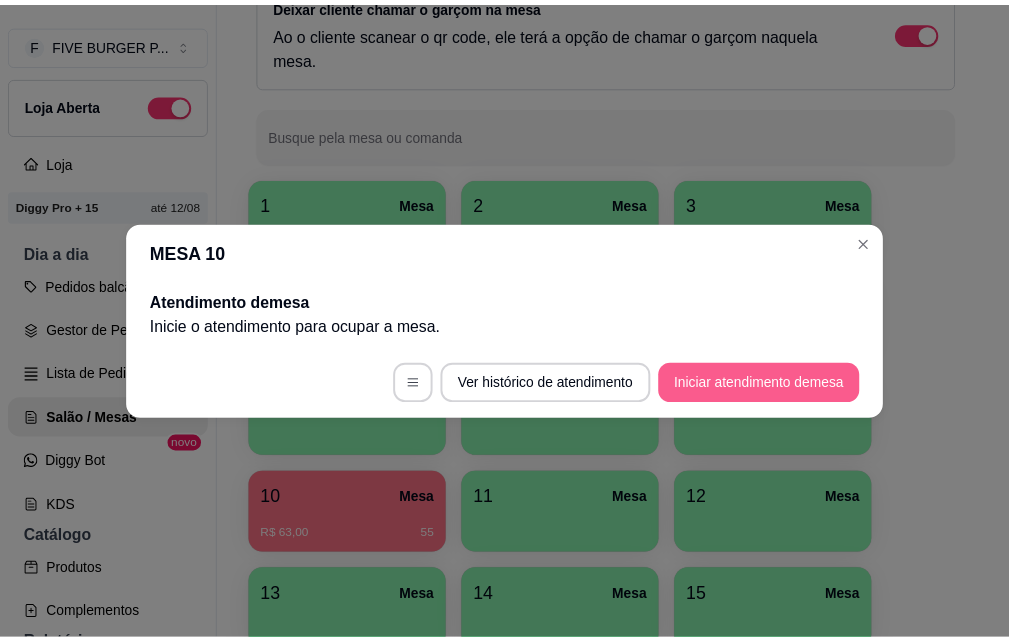 scroll, scrollTop: 0, scrollLeft: 0, axis: both 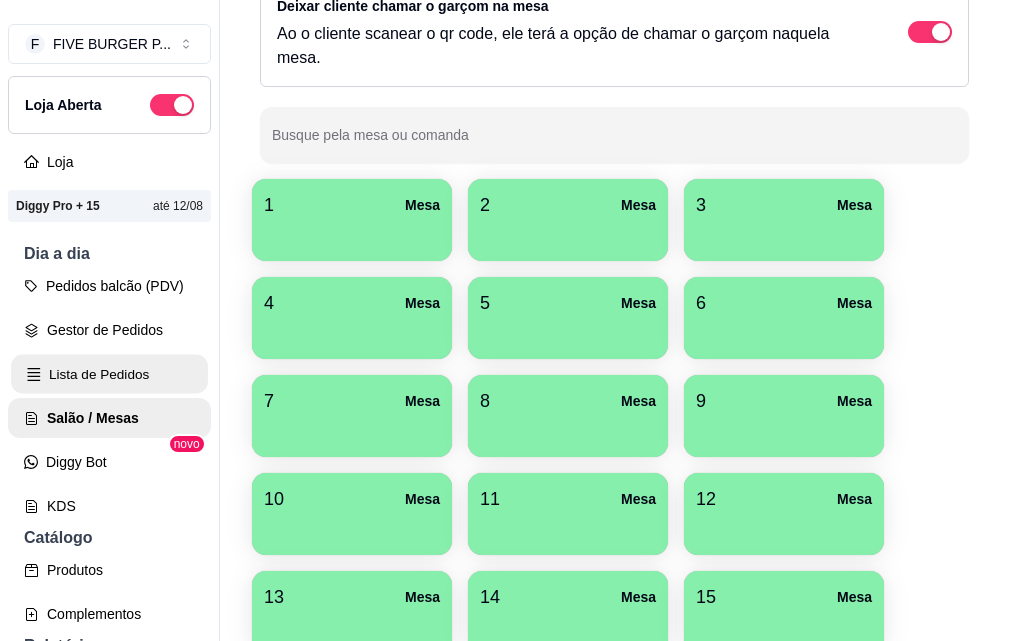 click on "Lista de Pedidos" at bounding box center [109, 374] 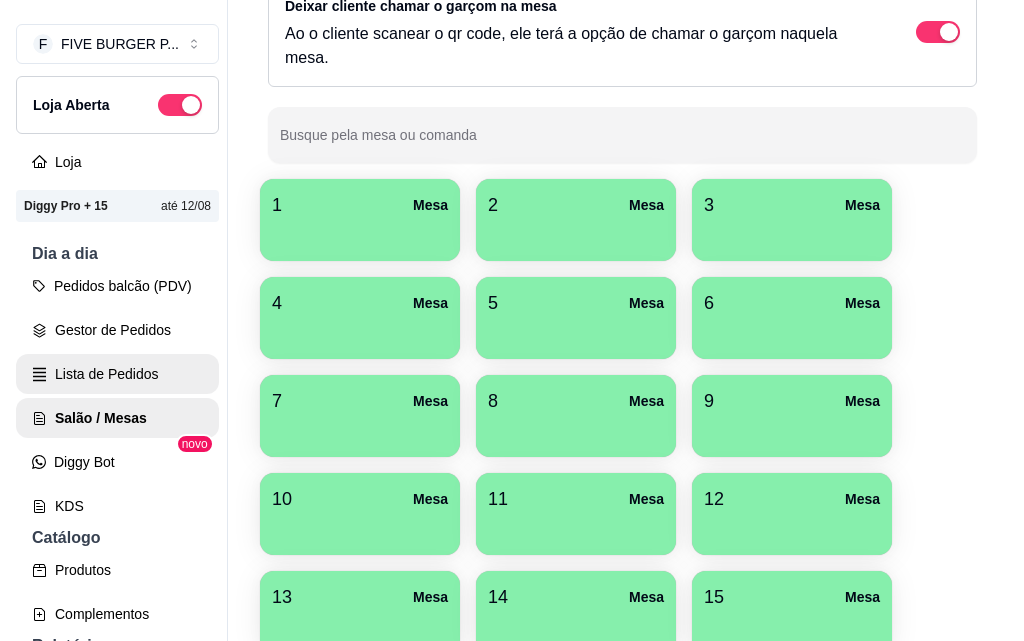 scroll, scrollTop: 0, scrollLeft: 0, axis: both 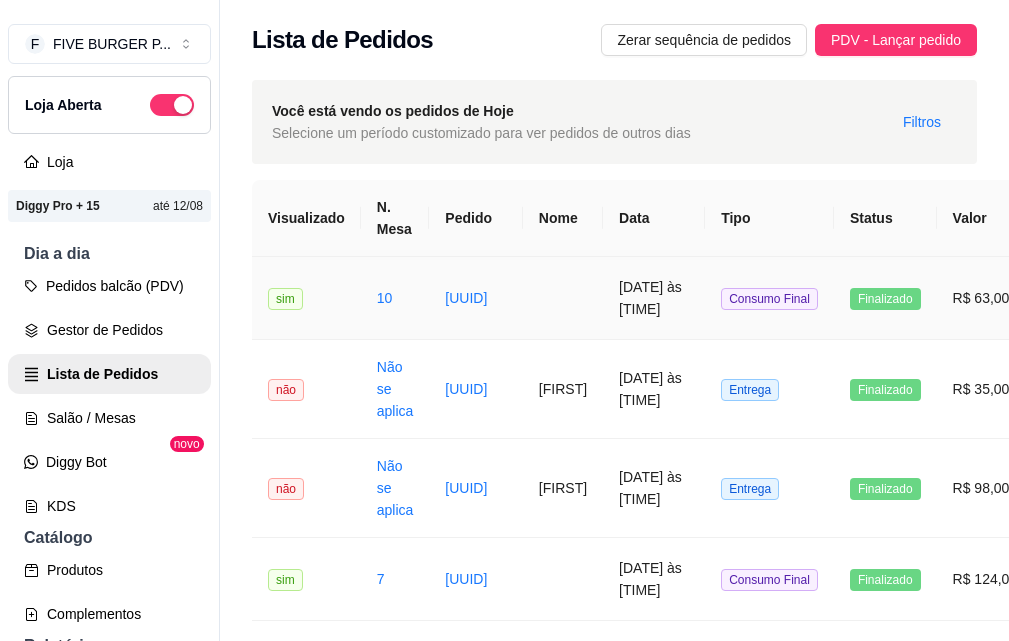 click at bounding box center (563, 298) 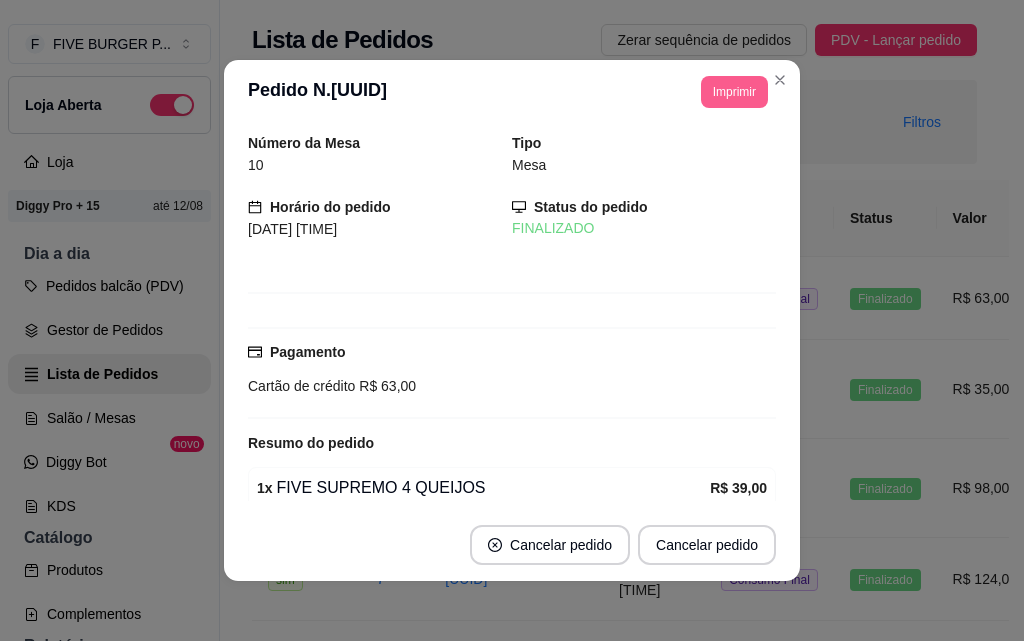 click on "Imprimir" at bounding box center (734, 92) 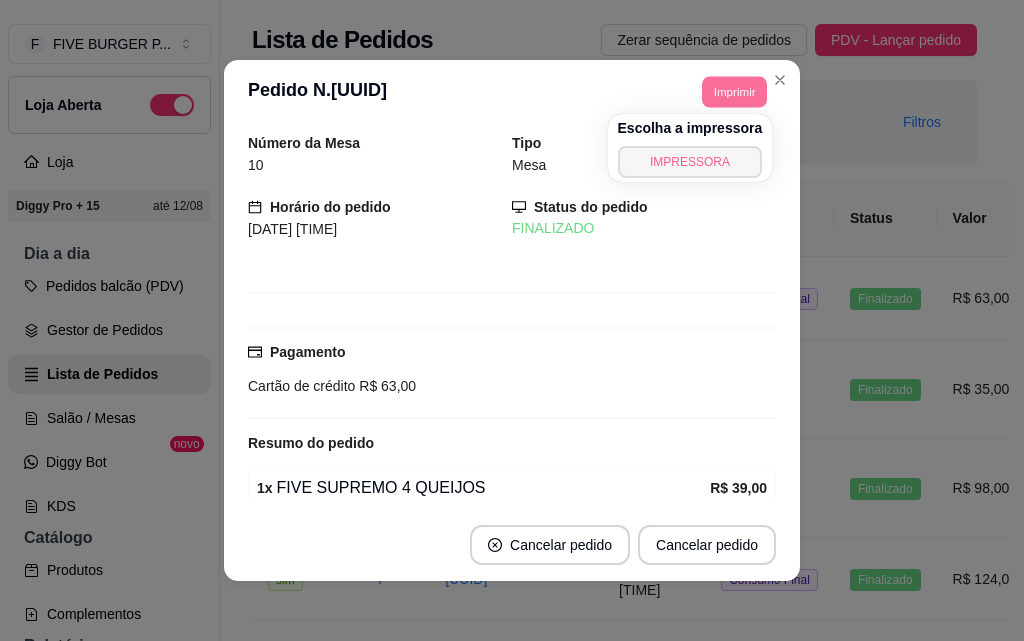 click on "IMPRESSORA" at bounding box center (690, 162) 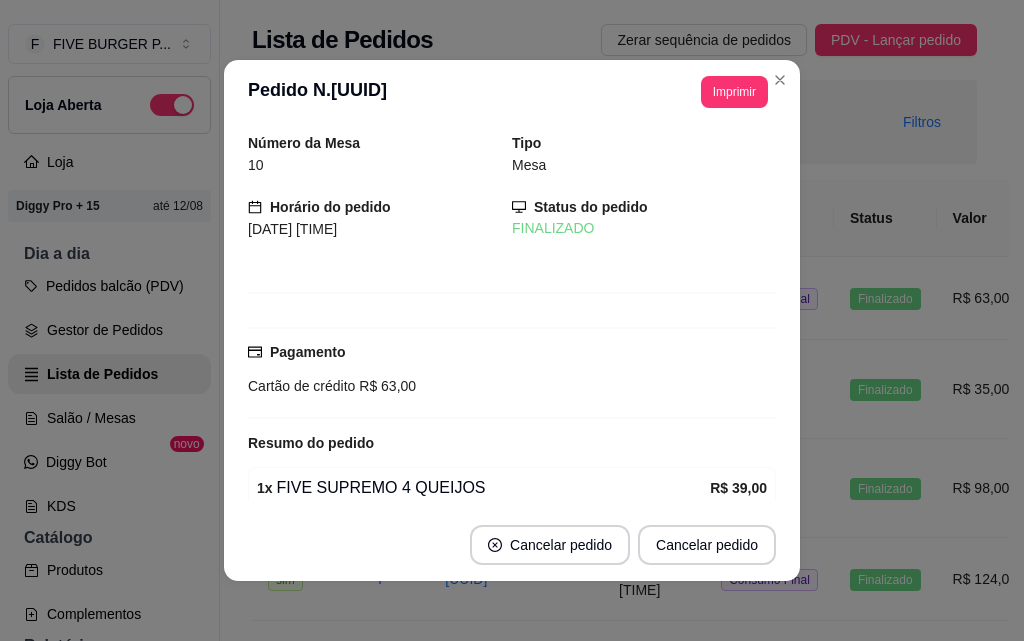 click on "**********" at bounding box center [512, 92] 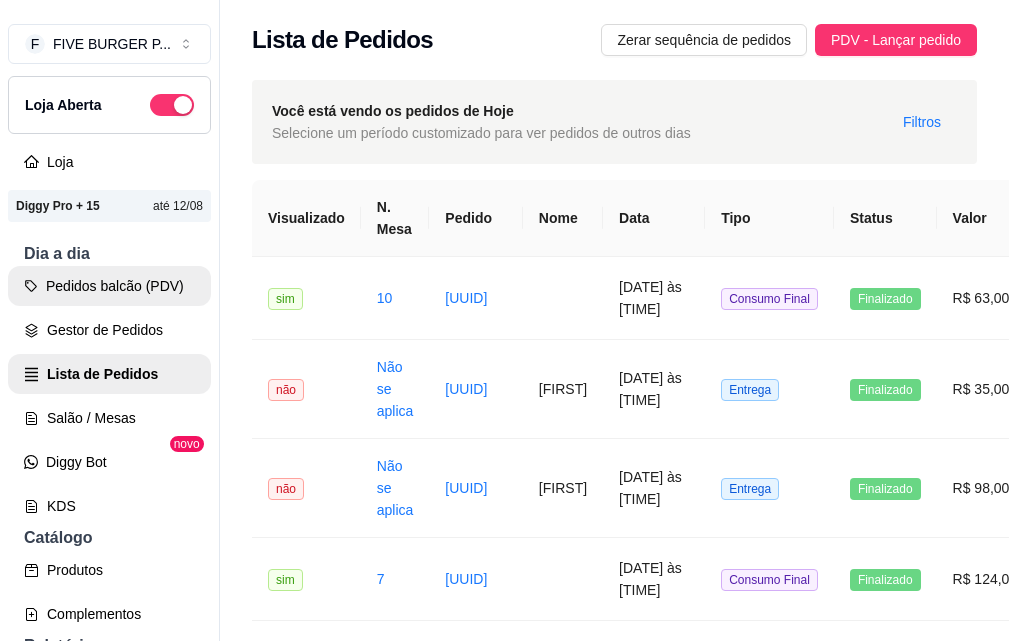 click on "Pedidos balcão (PDV)" at bounding box center [109, 286] 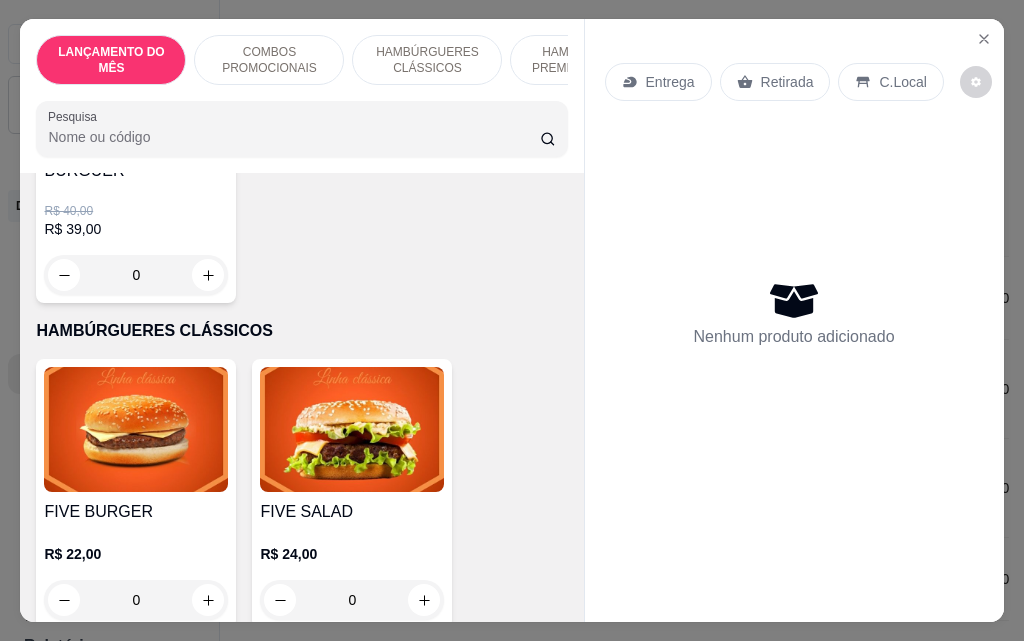 scroll, scrollTop: 1100, scrollLeft: 0, axis: vertical 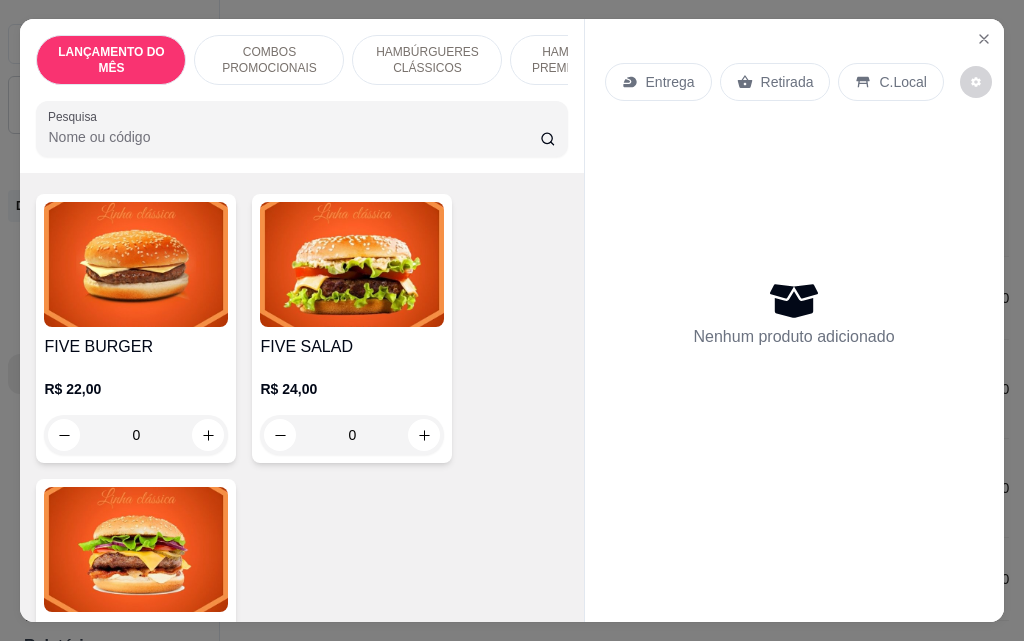 click on "0" at bounding box center [136, 435] 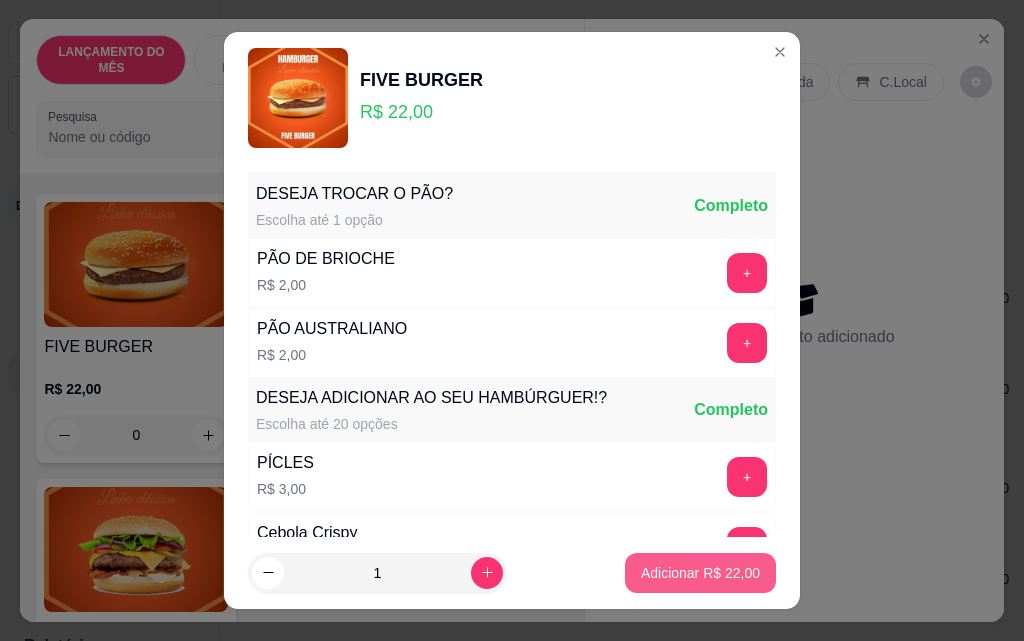 click on "Adicionar   R$ 22,00" at bounding box center [700, 573] 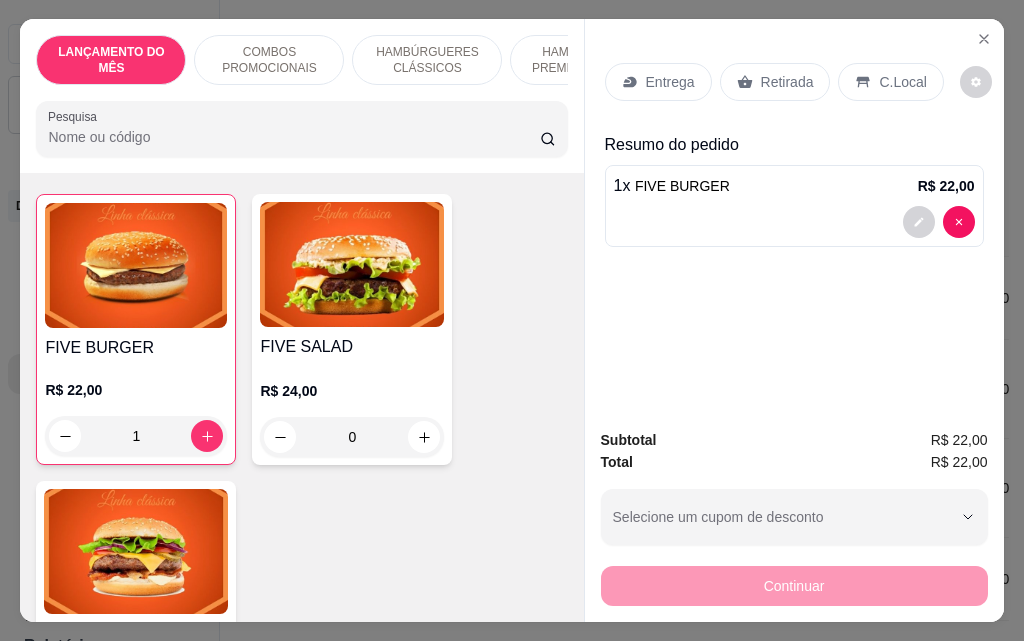 scroll, scrollTop: 1101, scrollLeft: 0, axis: vertical 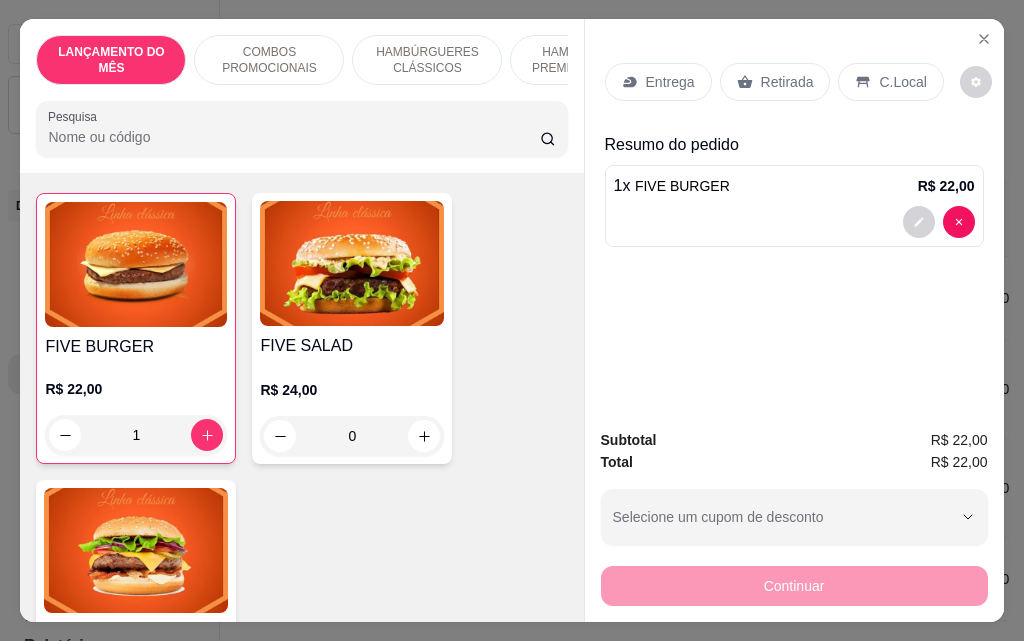 click on "Entrega" at bounding box center [670, 82] 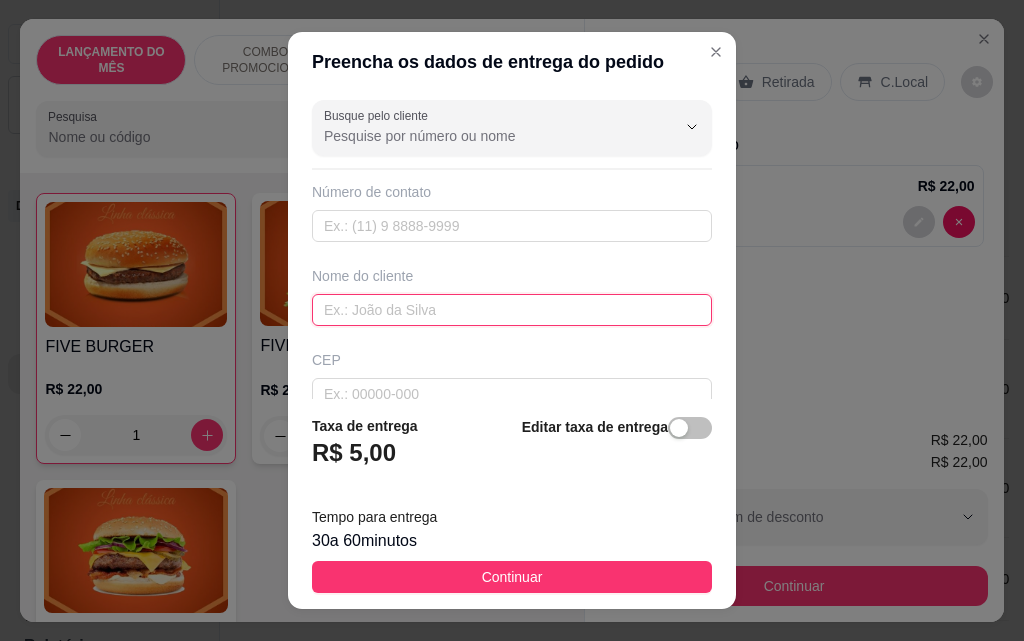 click at bounding box center [512, 310] 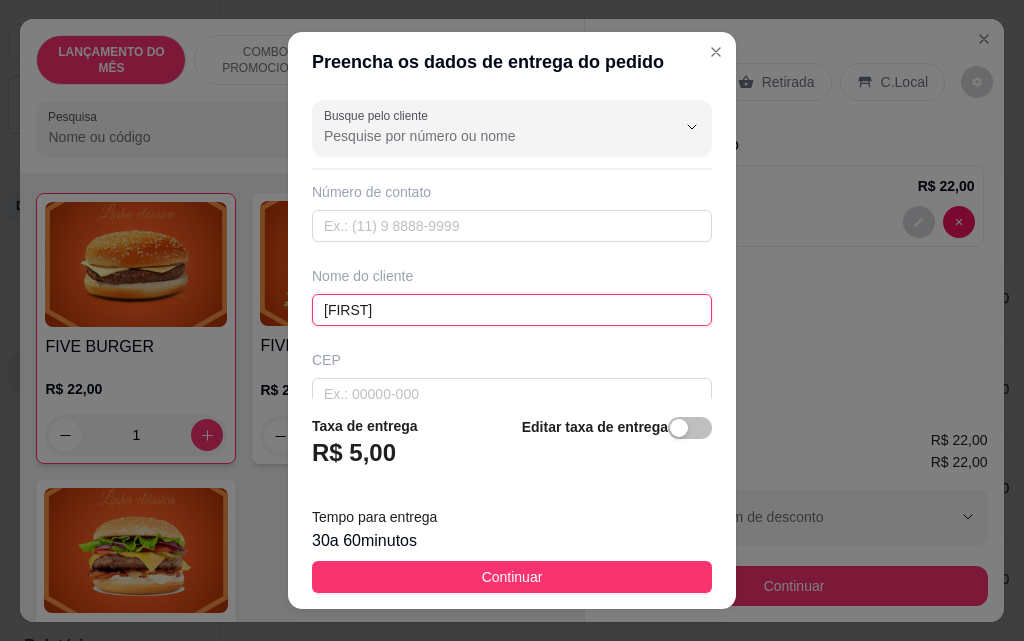 type on "[FIRST]" 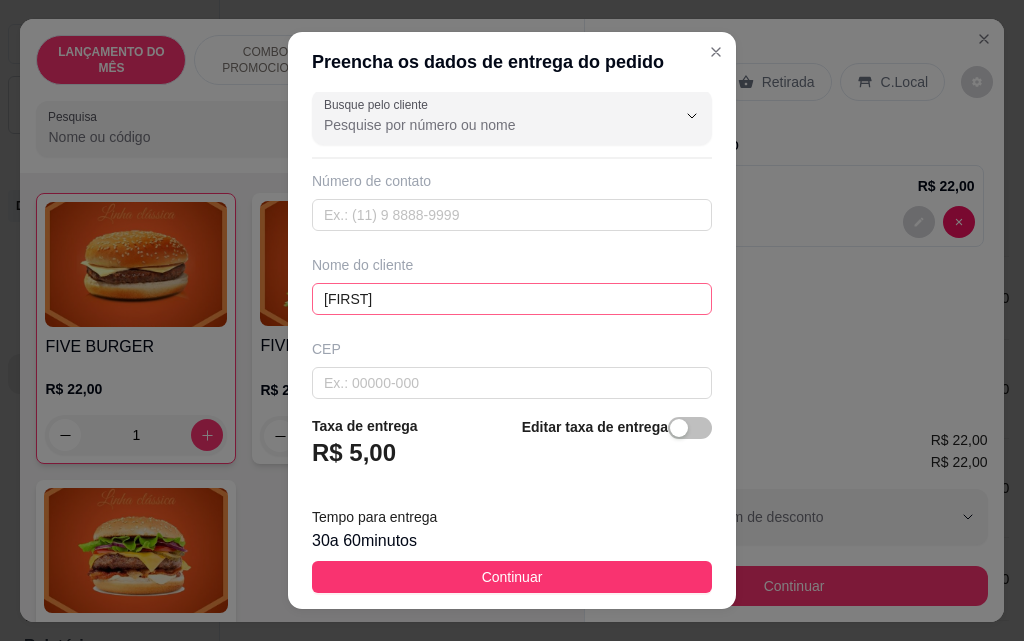 scroll, scrollTop: 233, scrollLeft: 0, axis: vertical 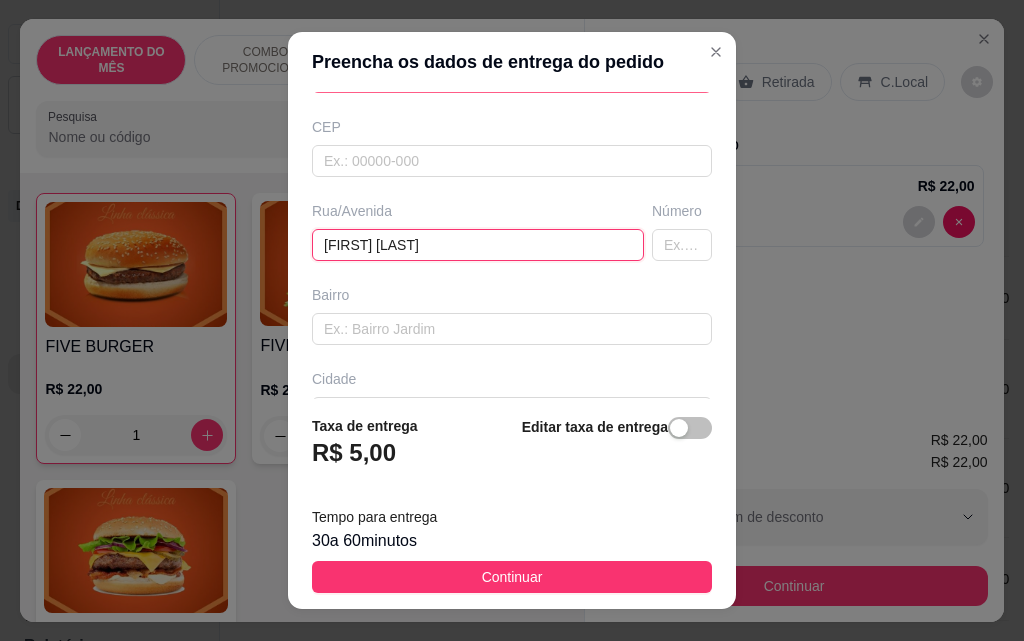 type on "[FIRST] [LAST]" 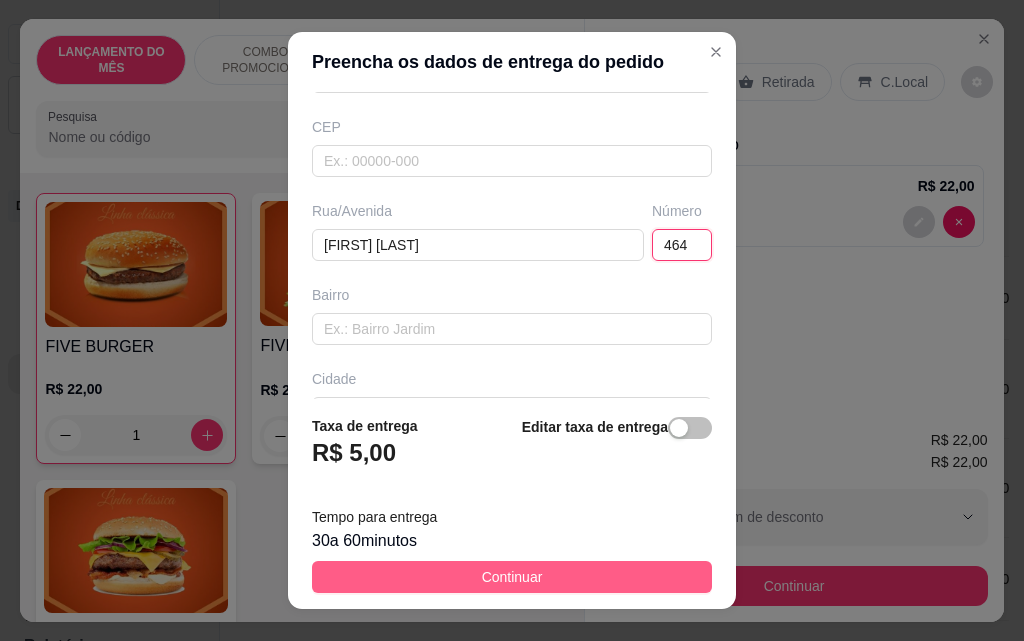 type on "464" 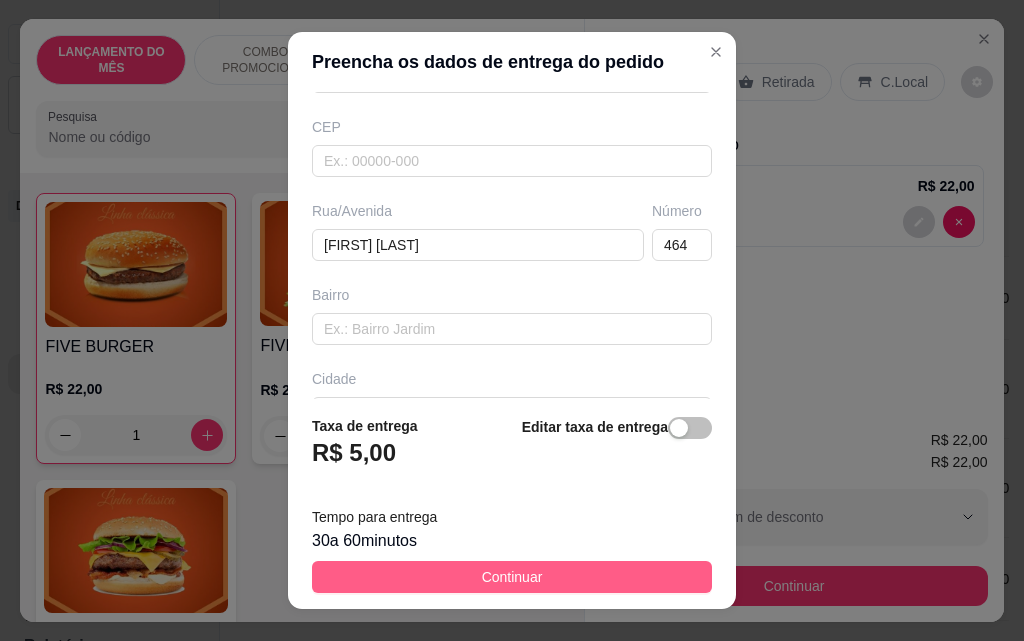 click on "Continuar" at bounding box center (512, 577) 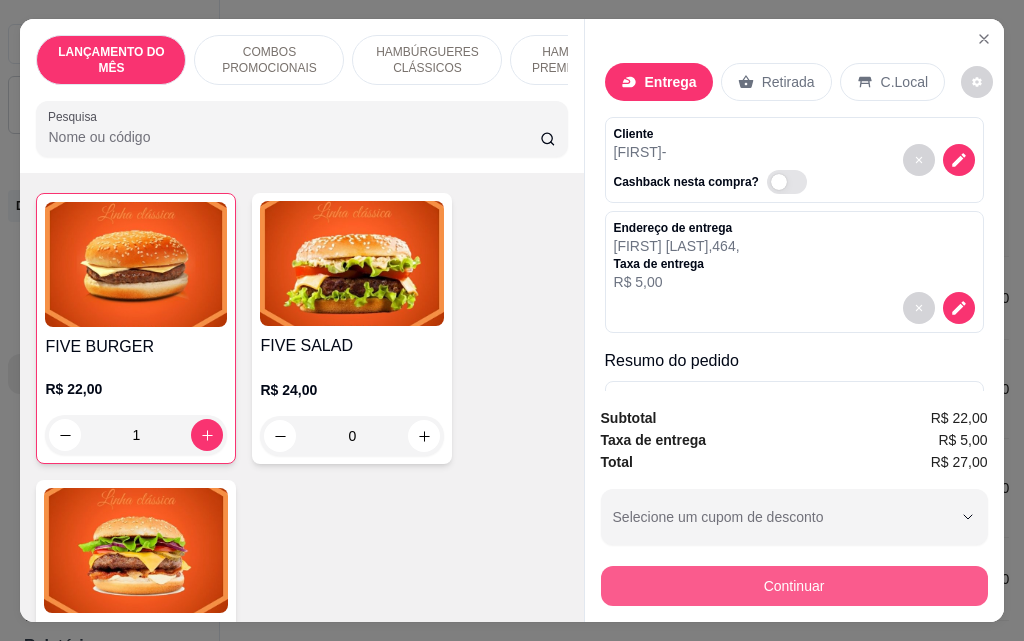 click on "Continuar" at bounding box center [794, 586] 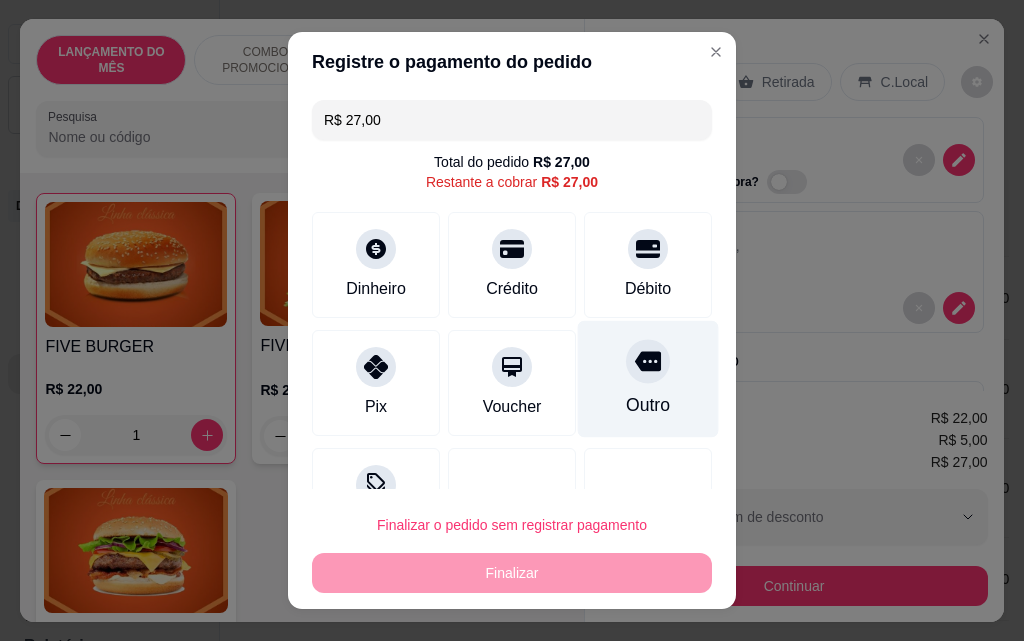 click on "Outro" at bounding box center [648, 379] 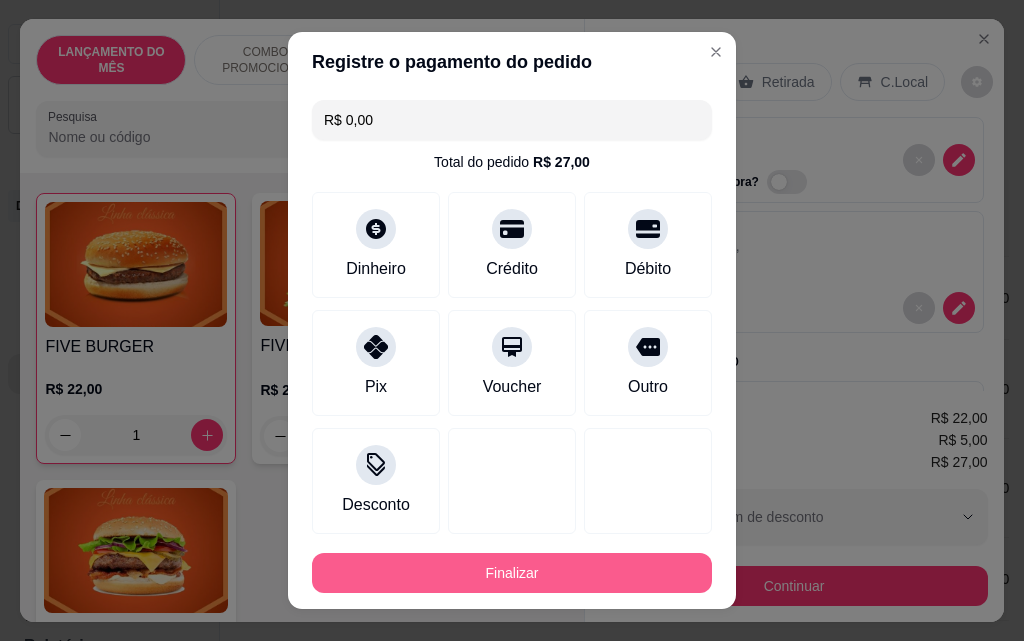 click on "Finalizar" at bounding box center [512, 573] 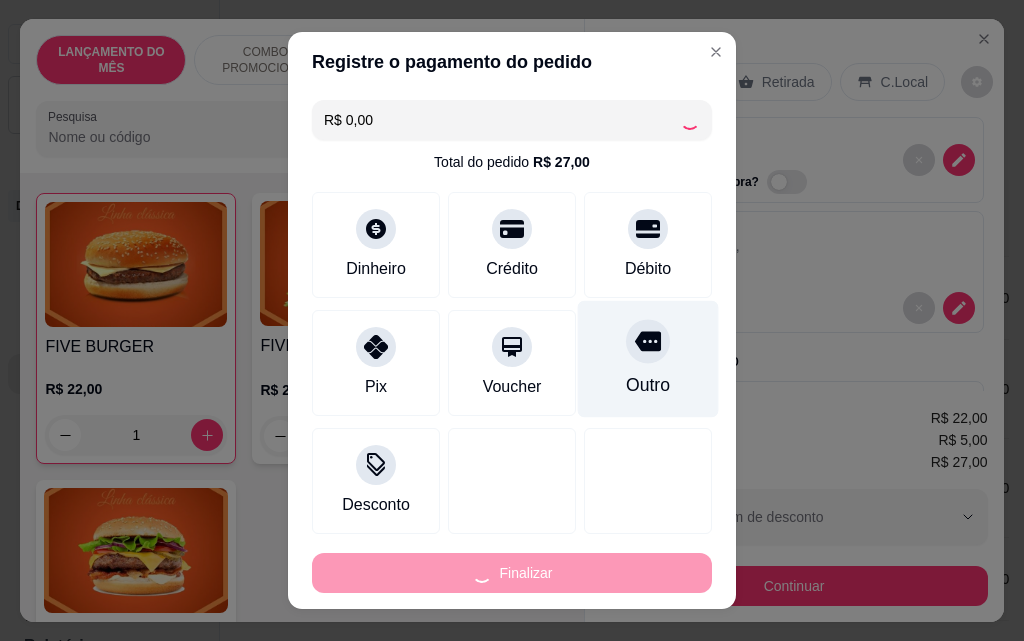 type on "0" 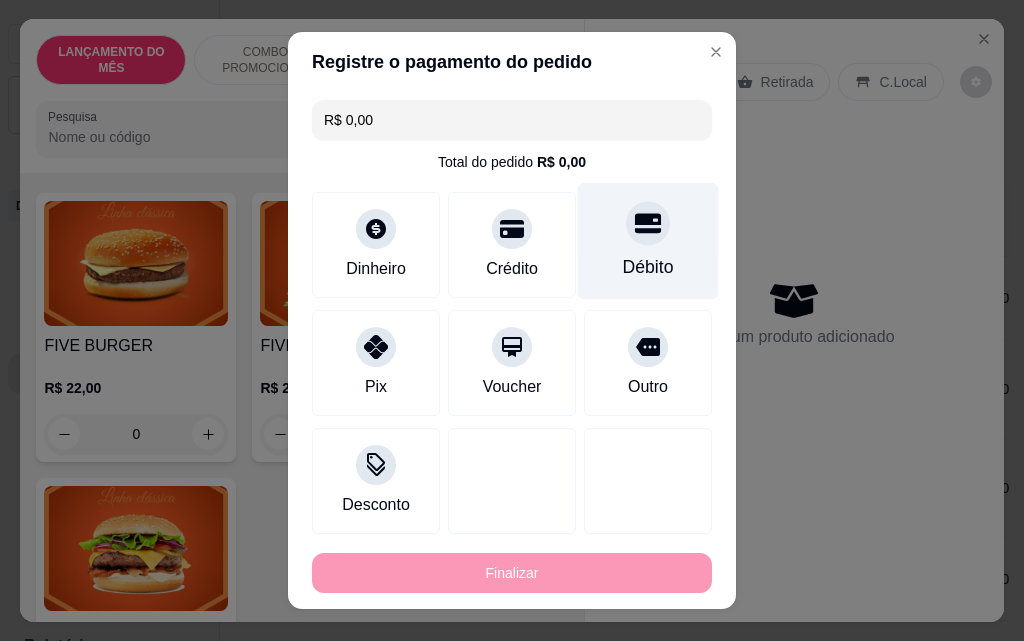 type on "-R$ 27,00" 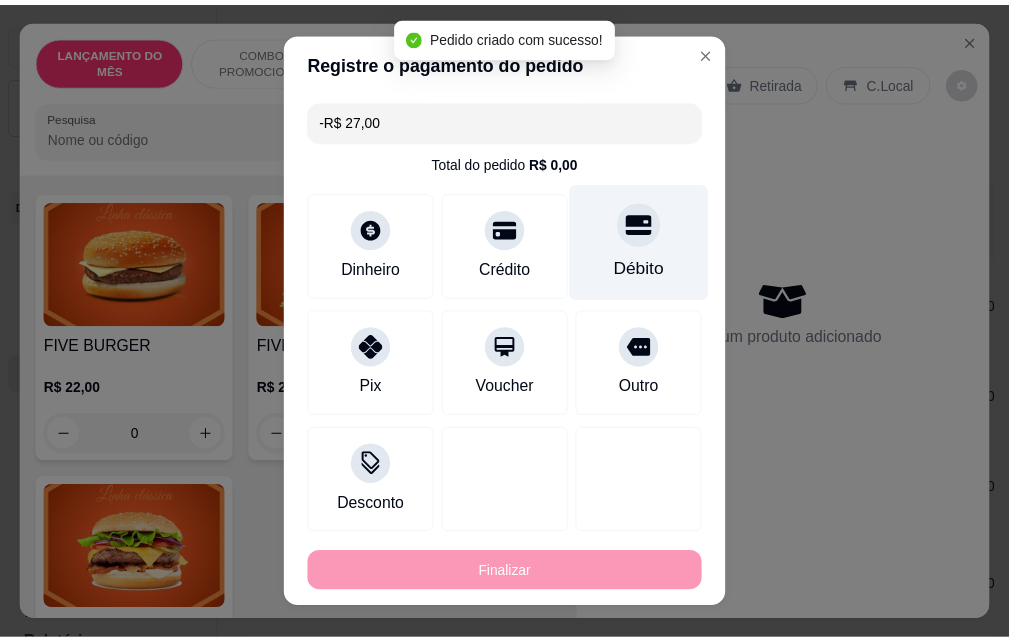 scroll, scrollTop: 1100, scrollLeft: 0, axis: vertical 